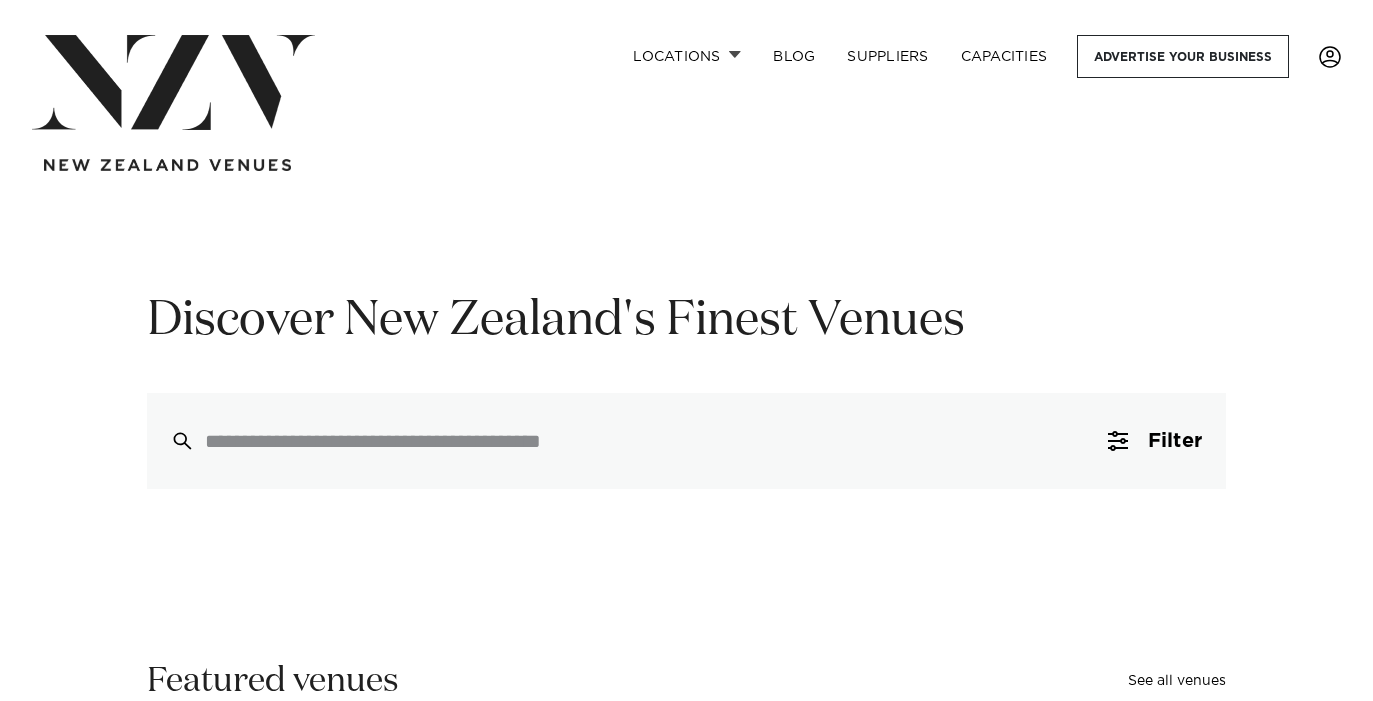 scroll, scrollTop: 0, scrollLeft: 0, axis: both 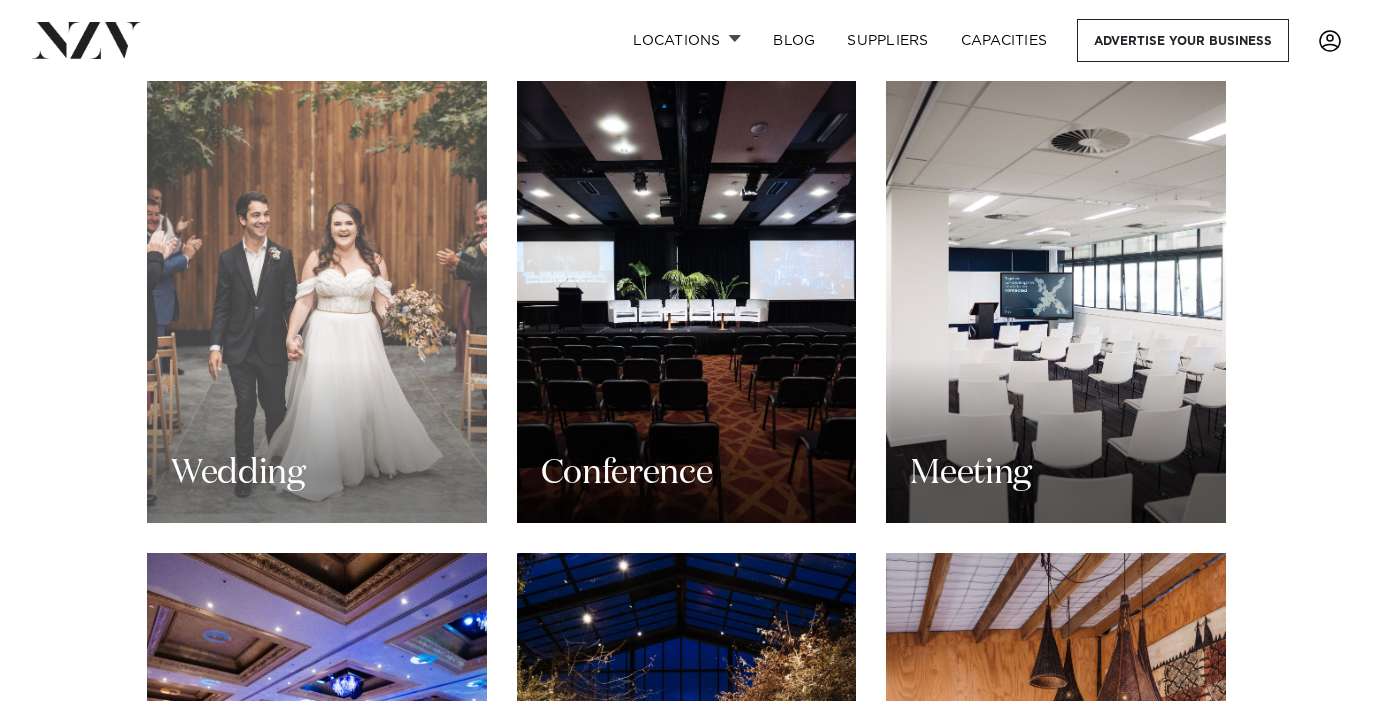 click on "Wedding" at bounding box center [317, 295] 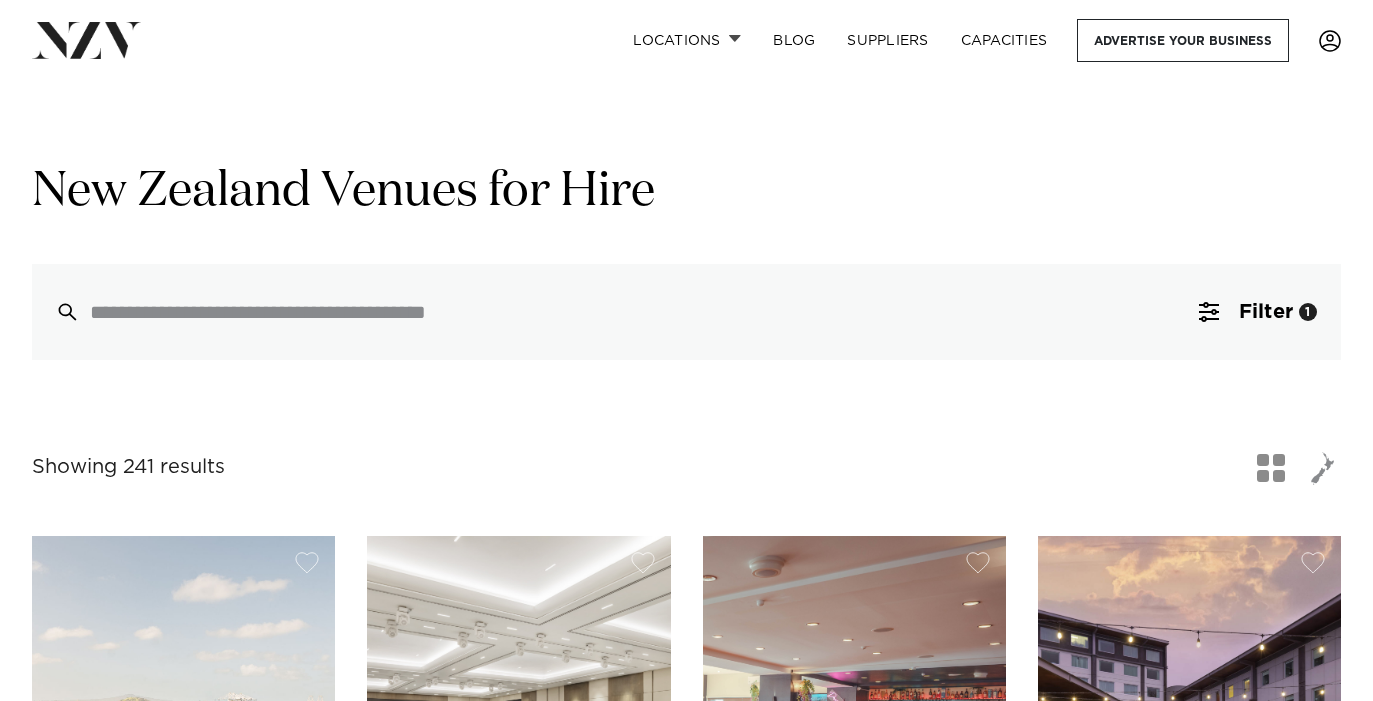 scroll, scrollTop: 0, scrollLeft: 0, axis: both 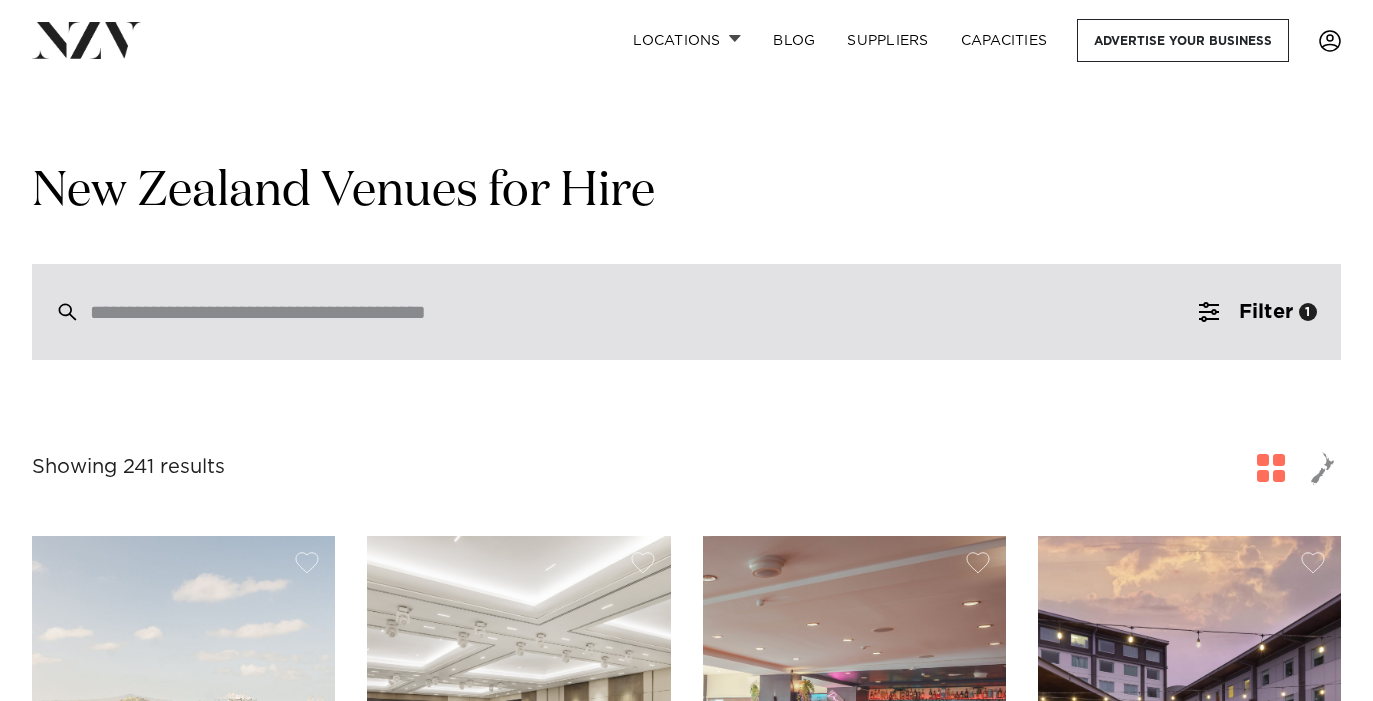 click at bounding box center (686, 312) 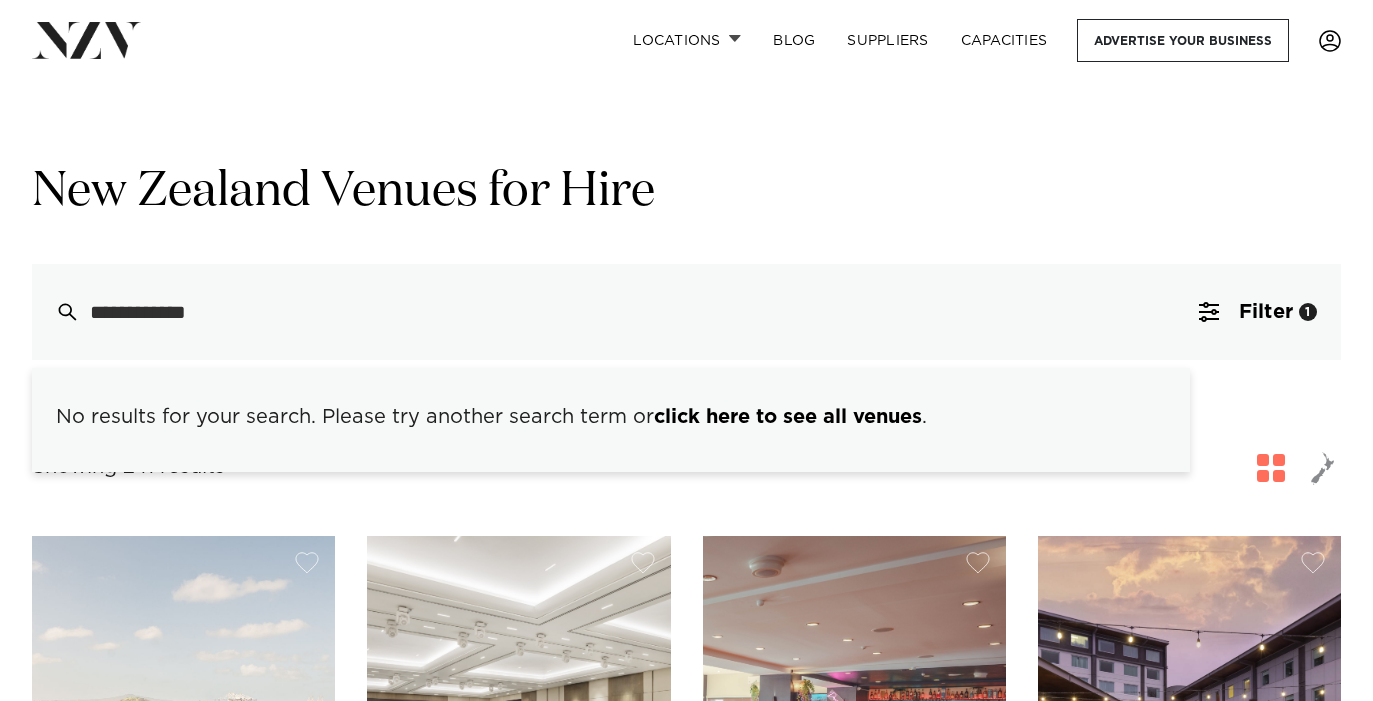type on "**********" 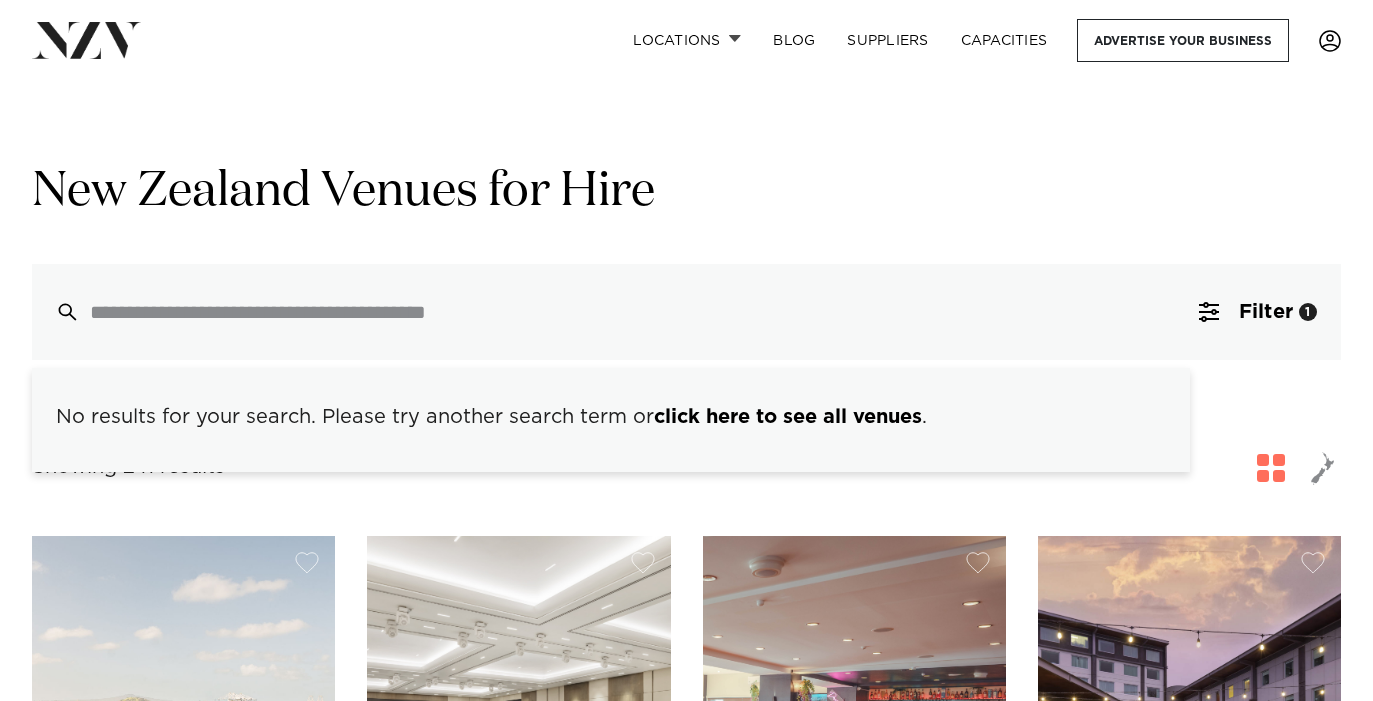 click on "New Zealand Venues for Hire" at bounding box center (686, 192) 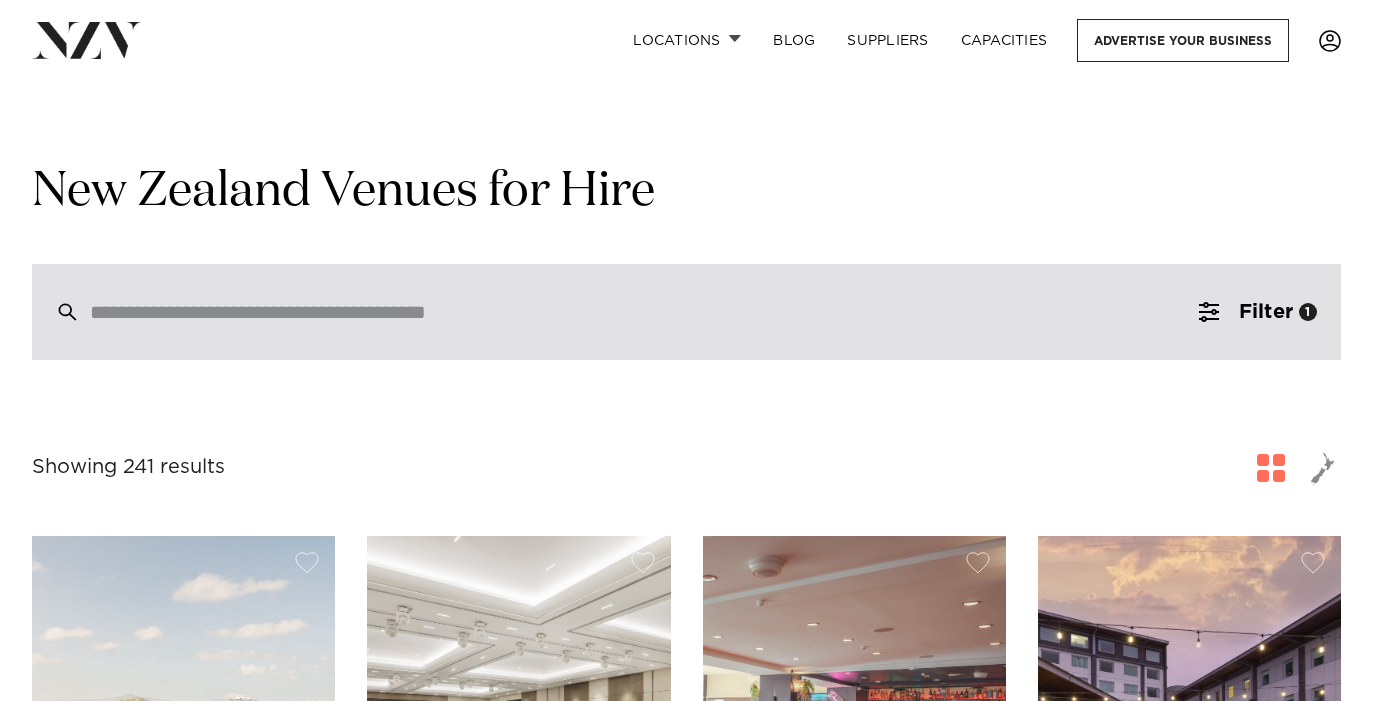click at bounding box center [686, 312] 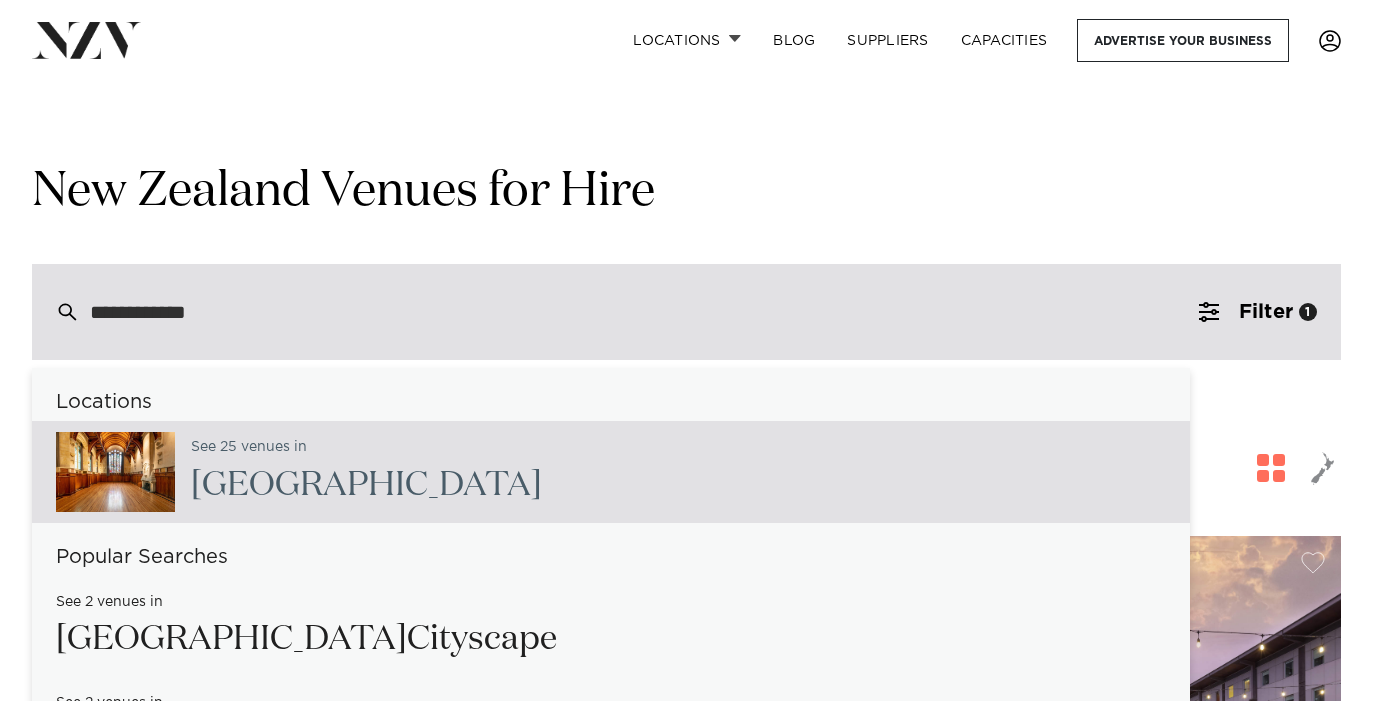 type on "**********" 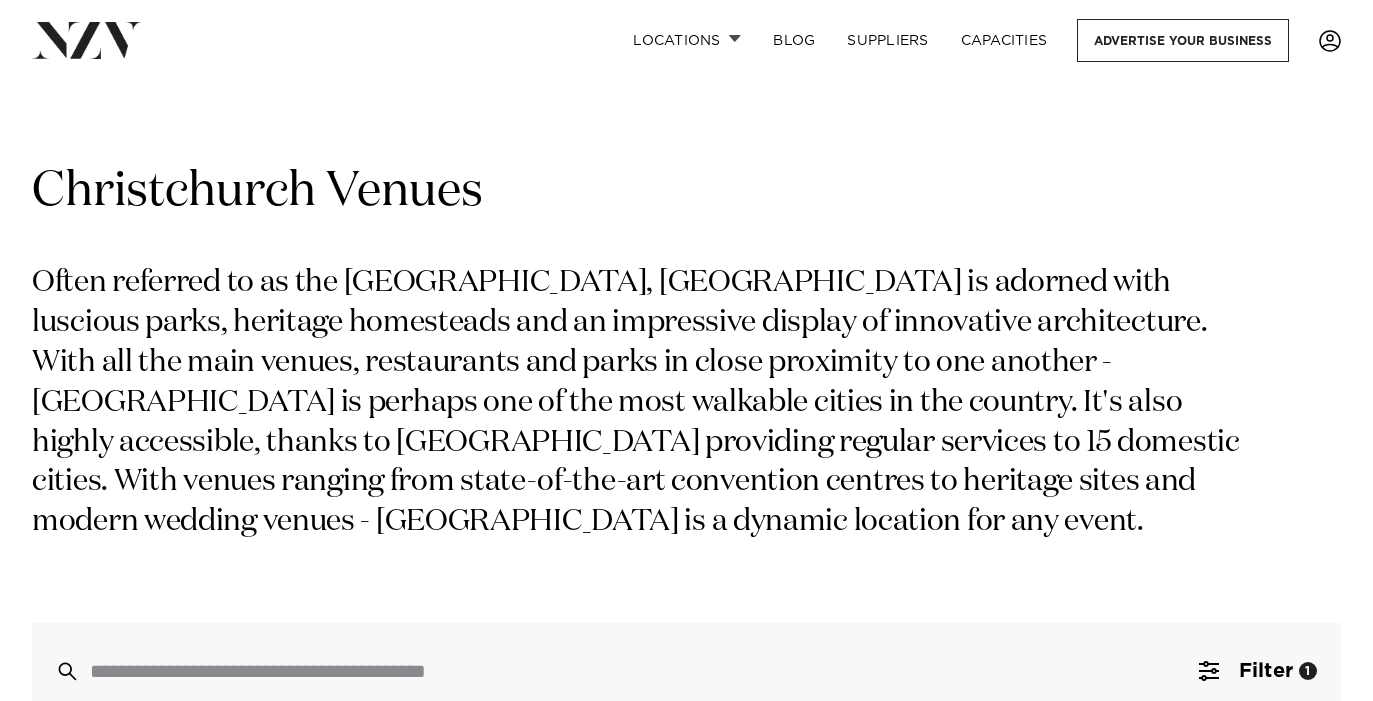 scroll, scrollTop: 0, scrollLeft: 0, axis: both 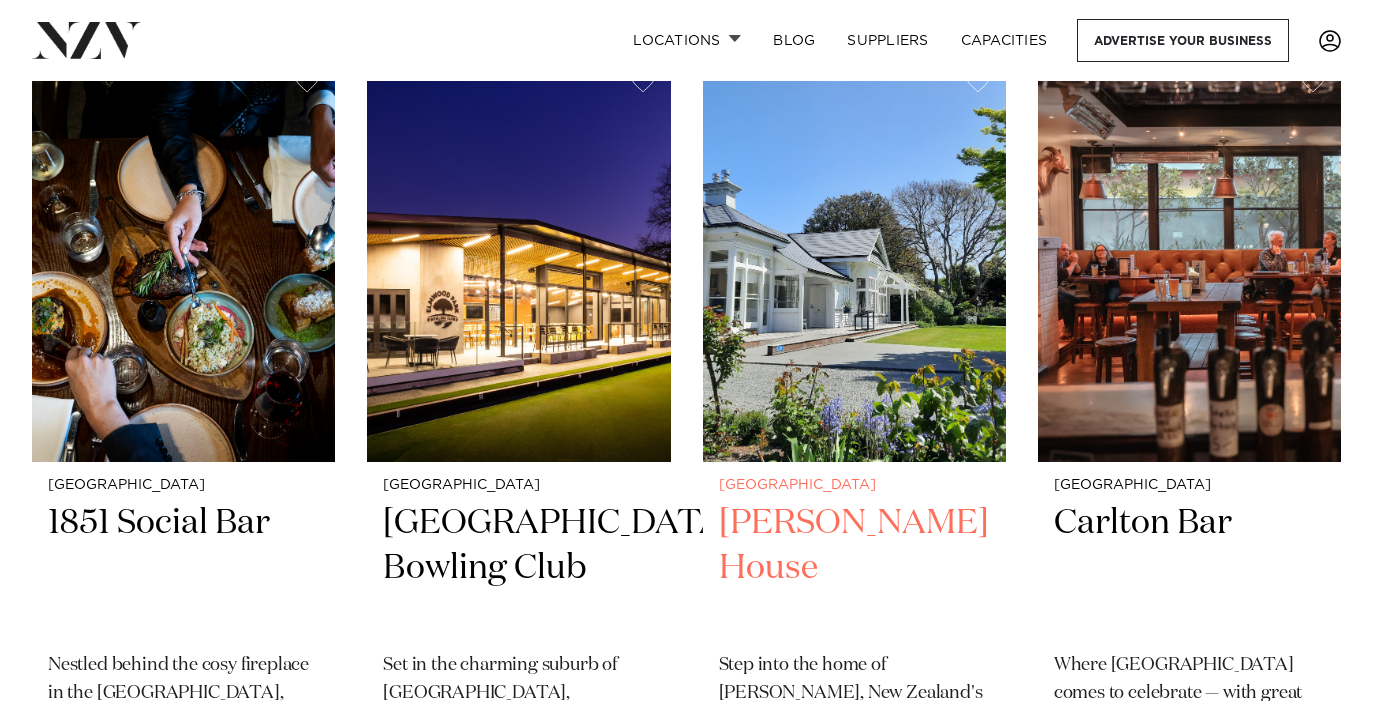 click at bounding box center (854, 258) 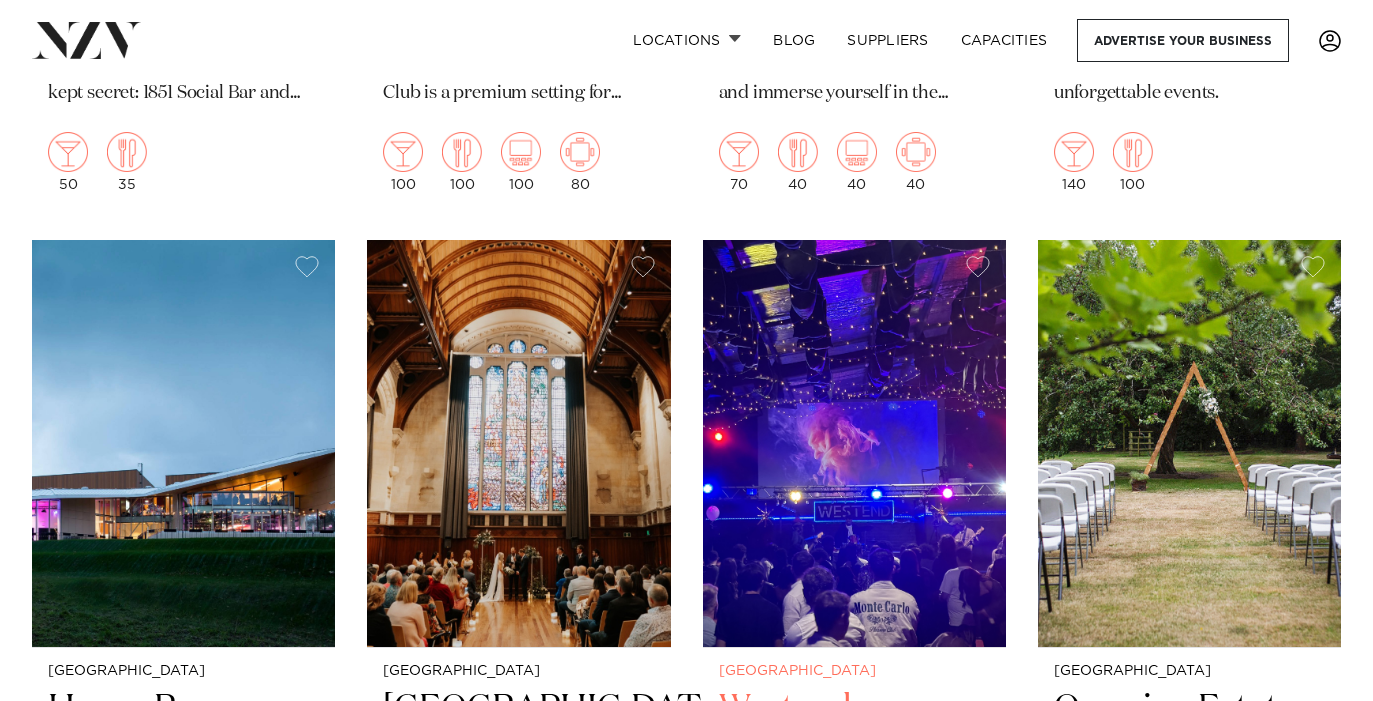 scroll, scrollTop: 3973, scrollLeft: 0, axis: vertical 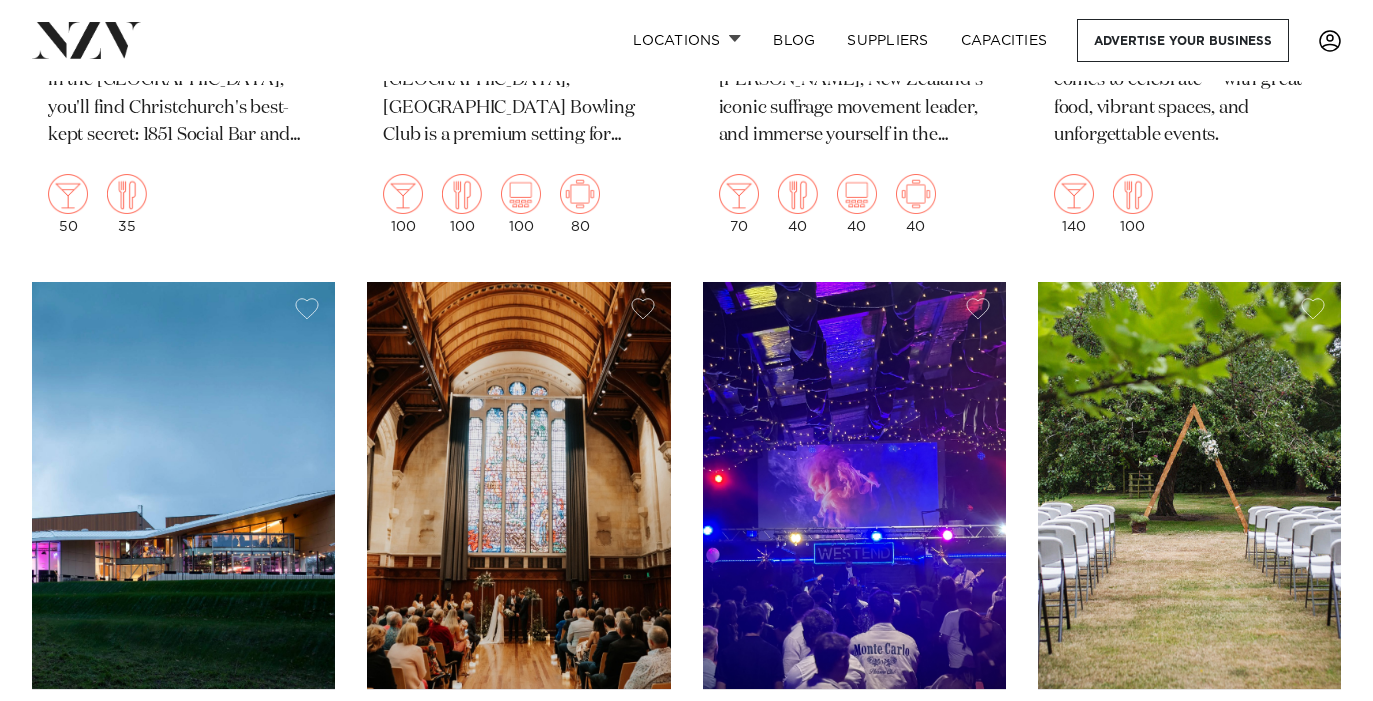 click at bounding box center (1189, 485) 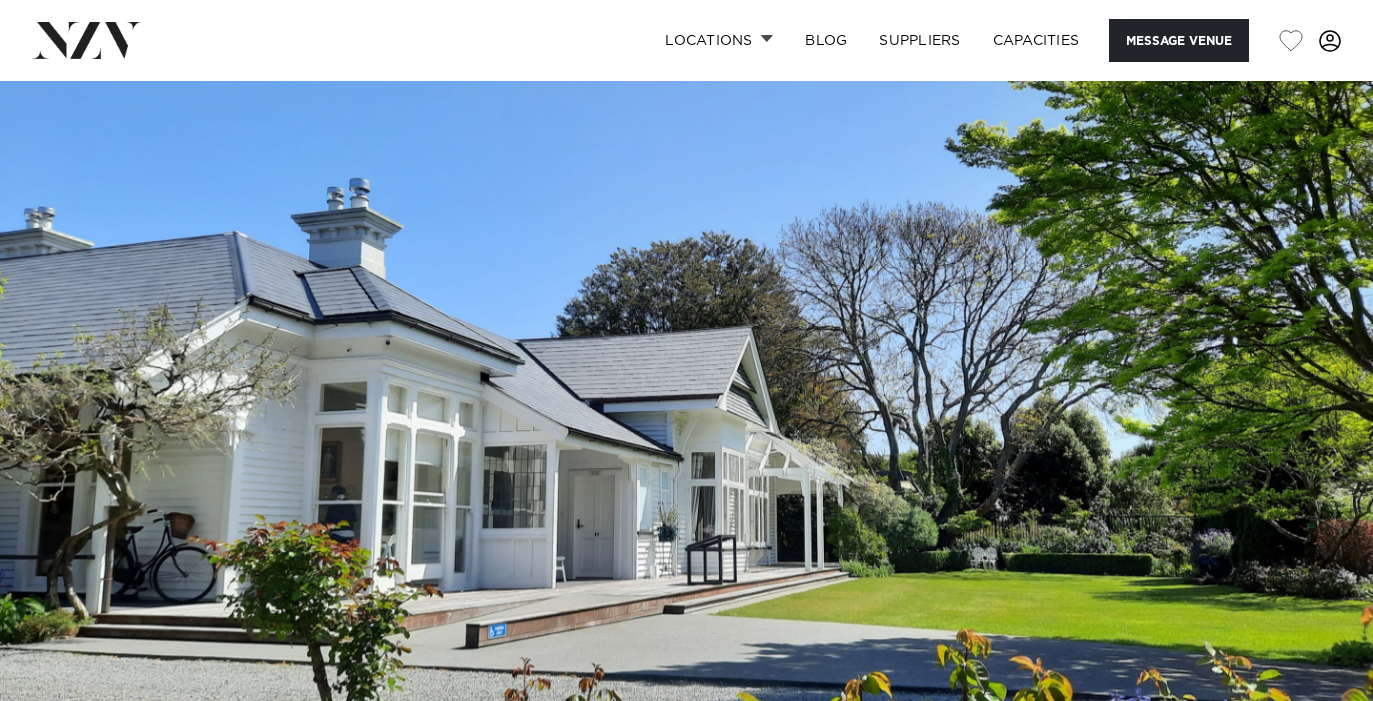 scroll, scrollTop: 0, scrollLeft: 0, axis: both 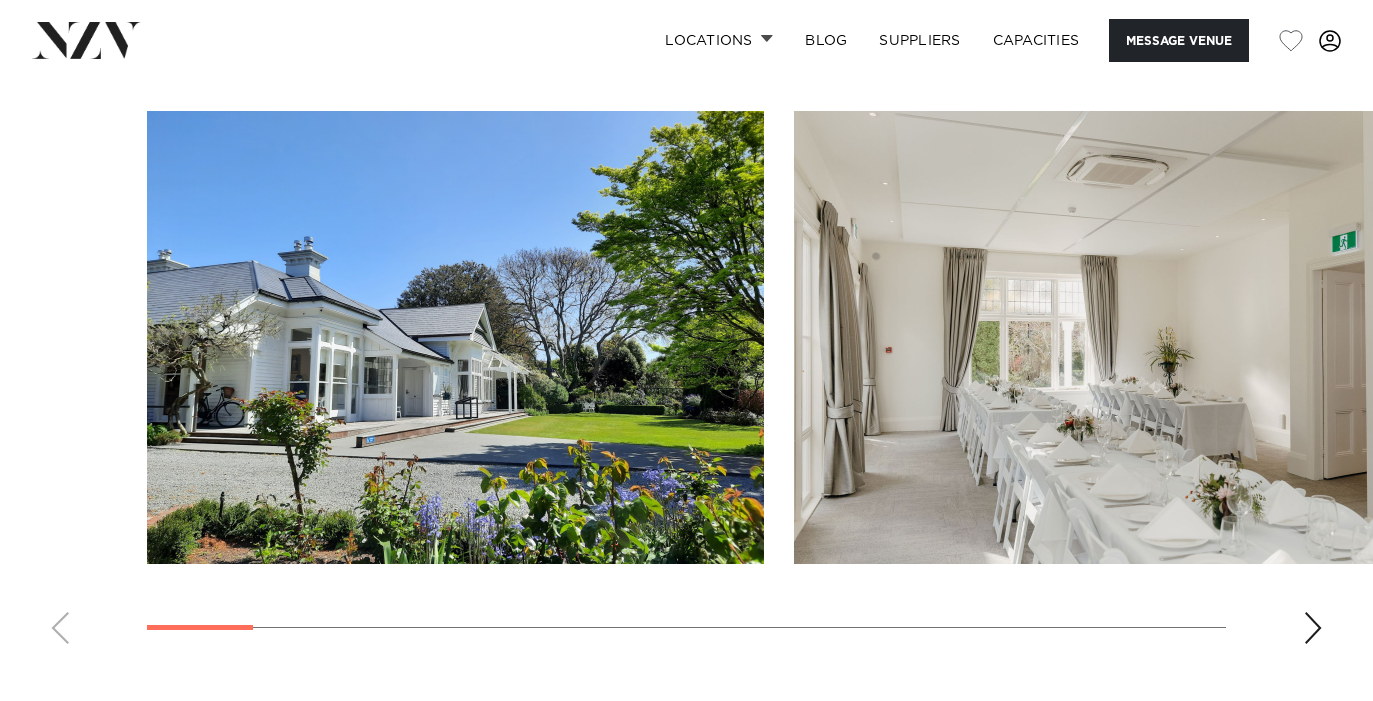 click at bounding box center [1313, 628] 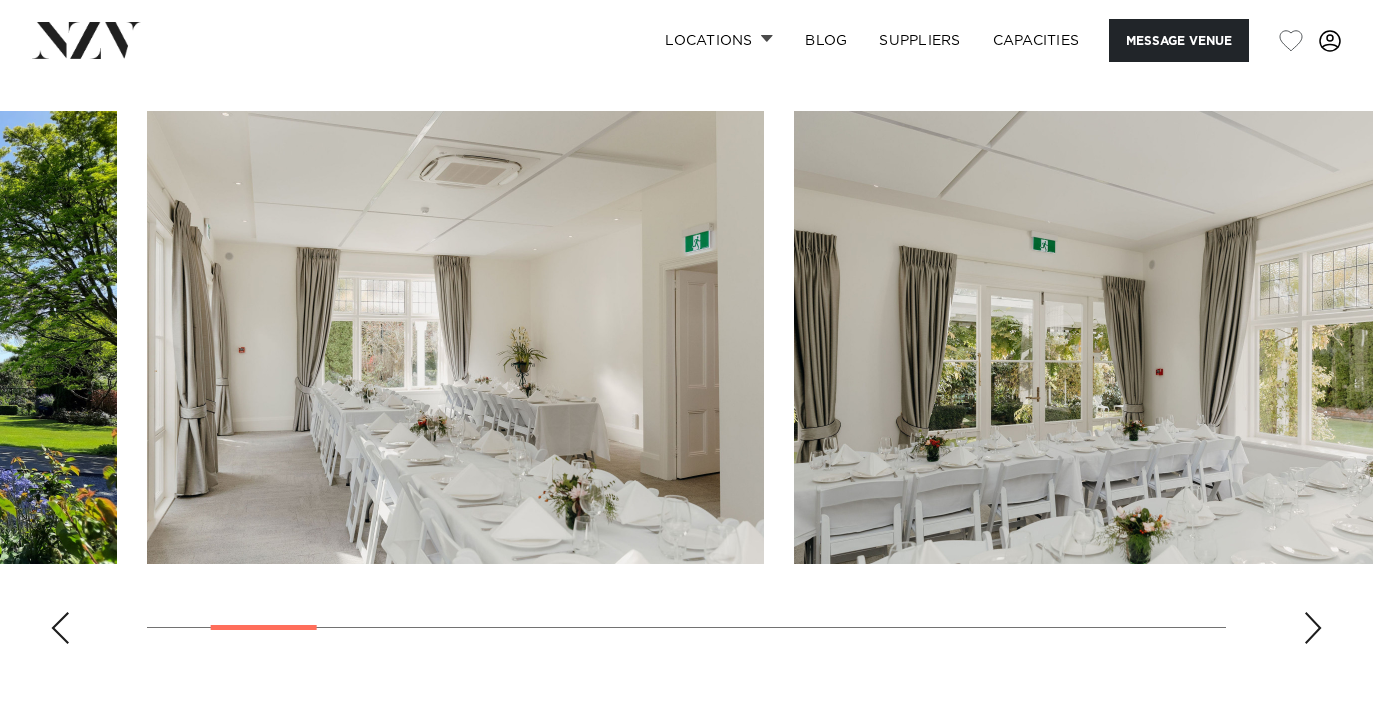 click at bounding box center [1313, 628] 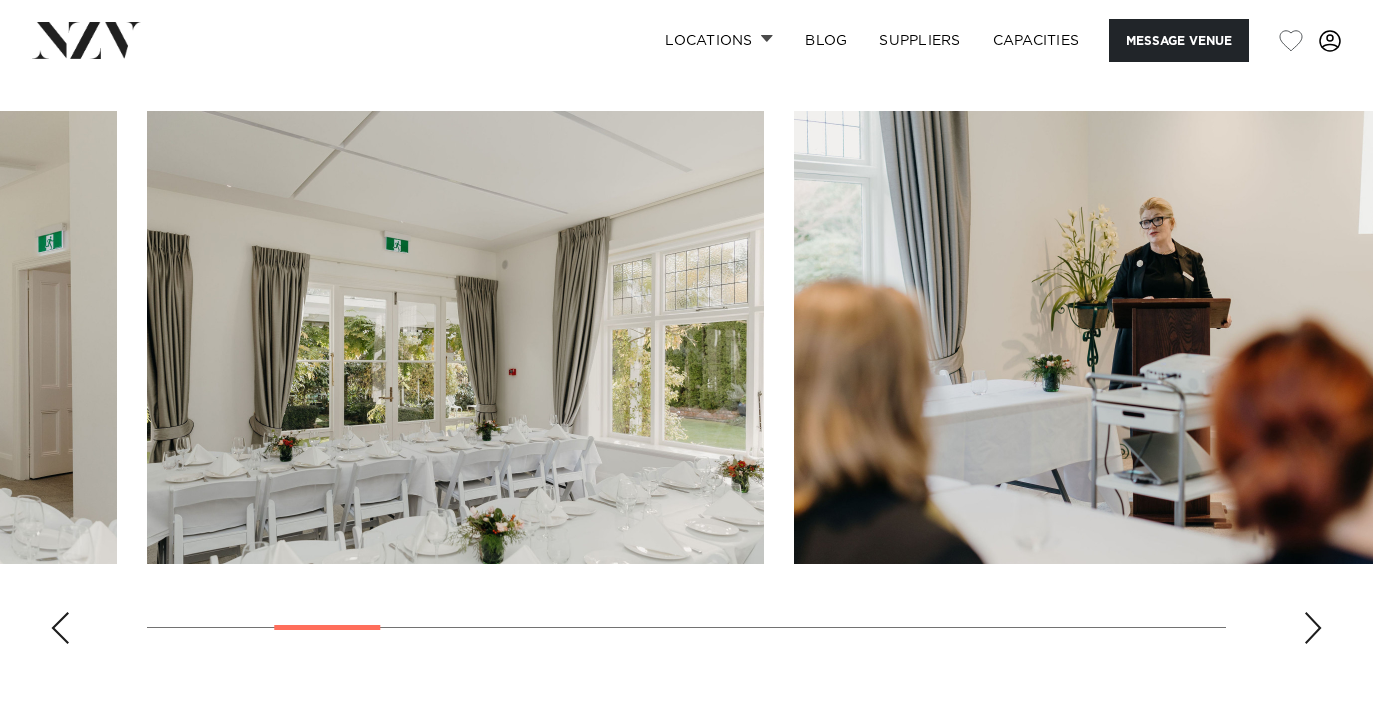 click at bounding box center (1313, 628) 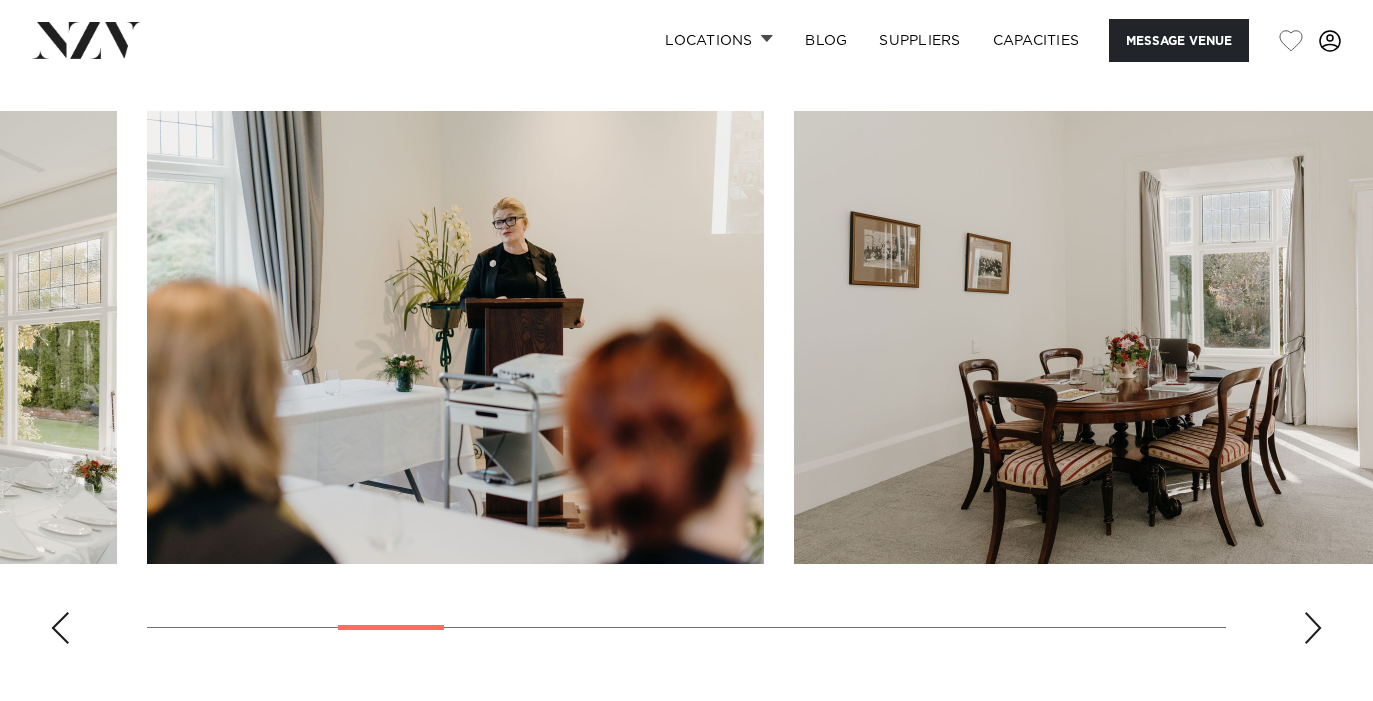 click at bounding box center [1313, 628] 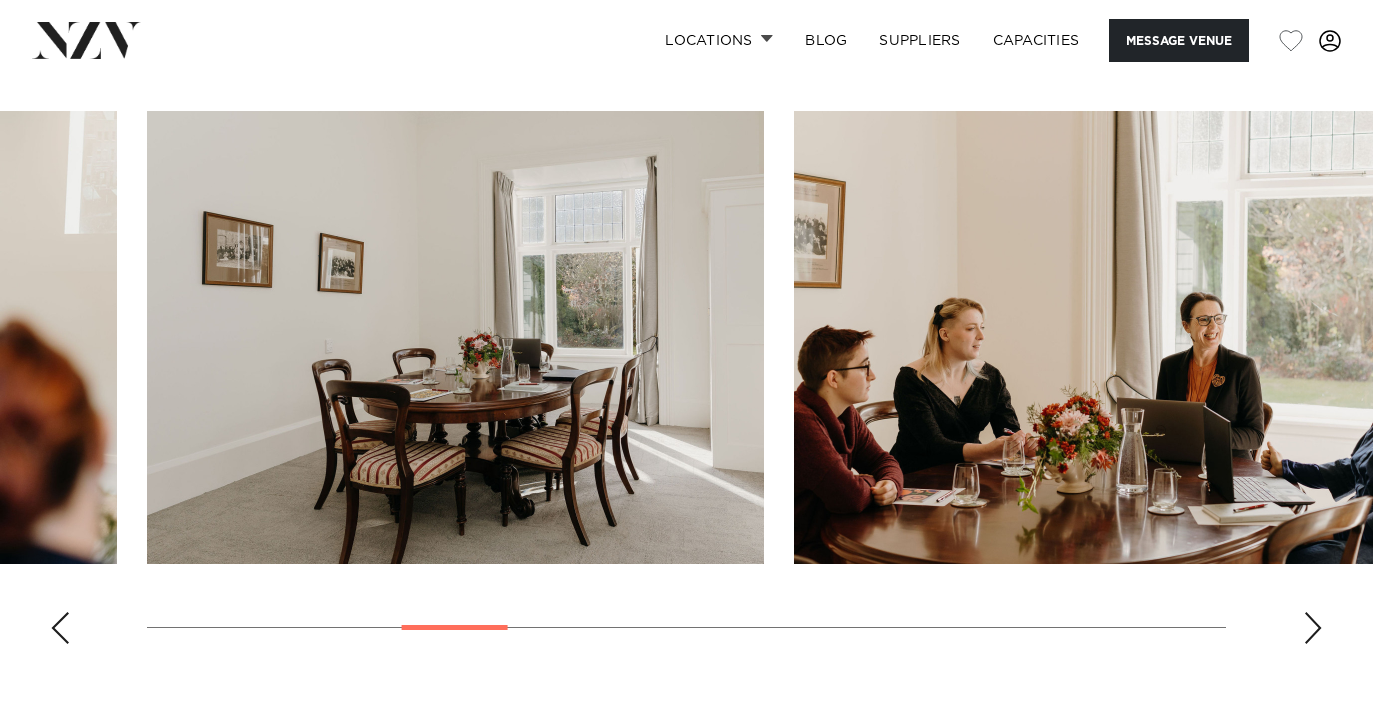 click at bounding box center [1313, 628] 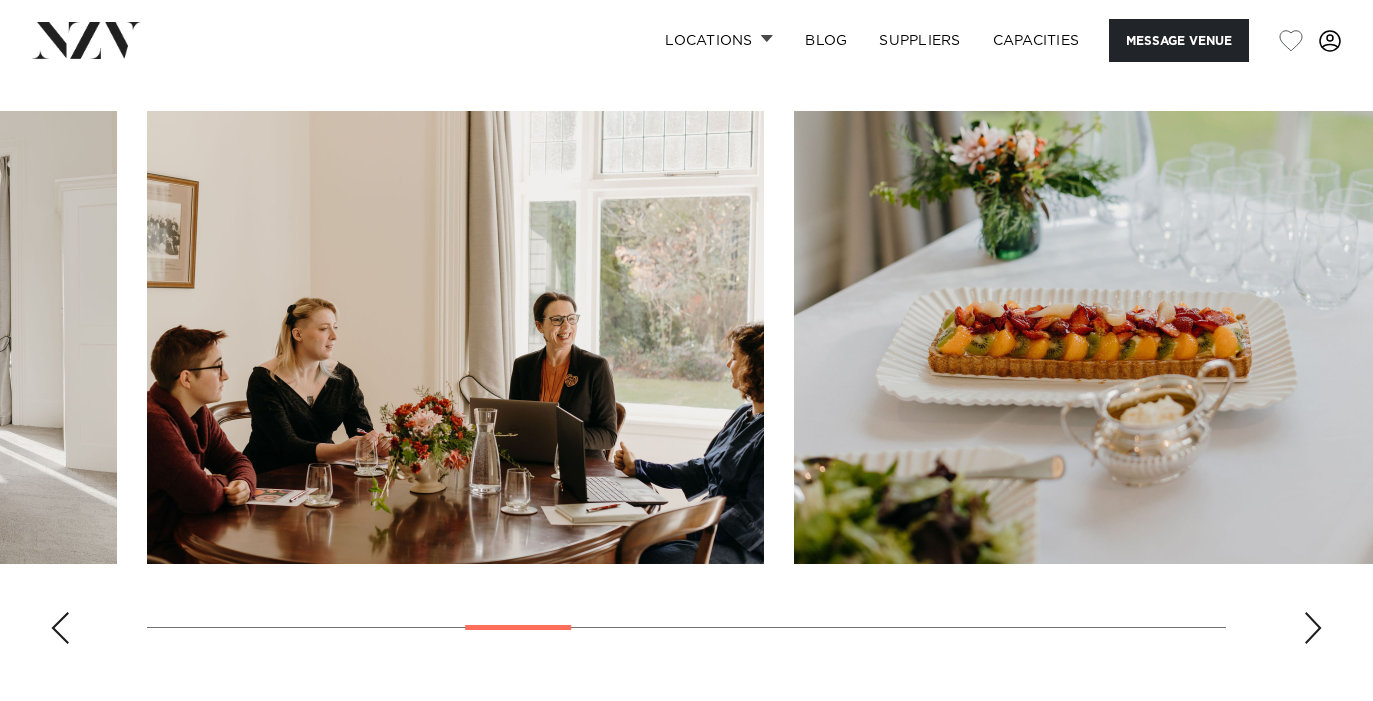 click at bounding box center (1313, 628) 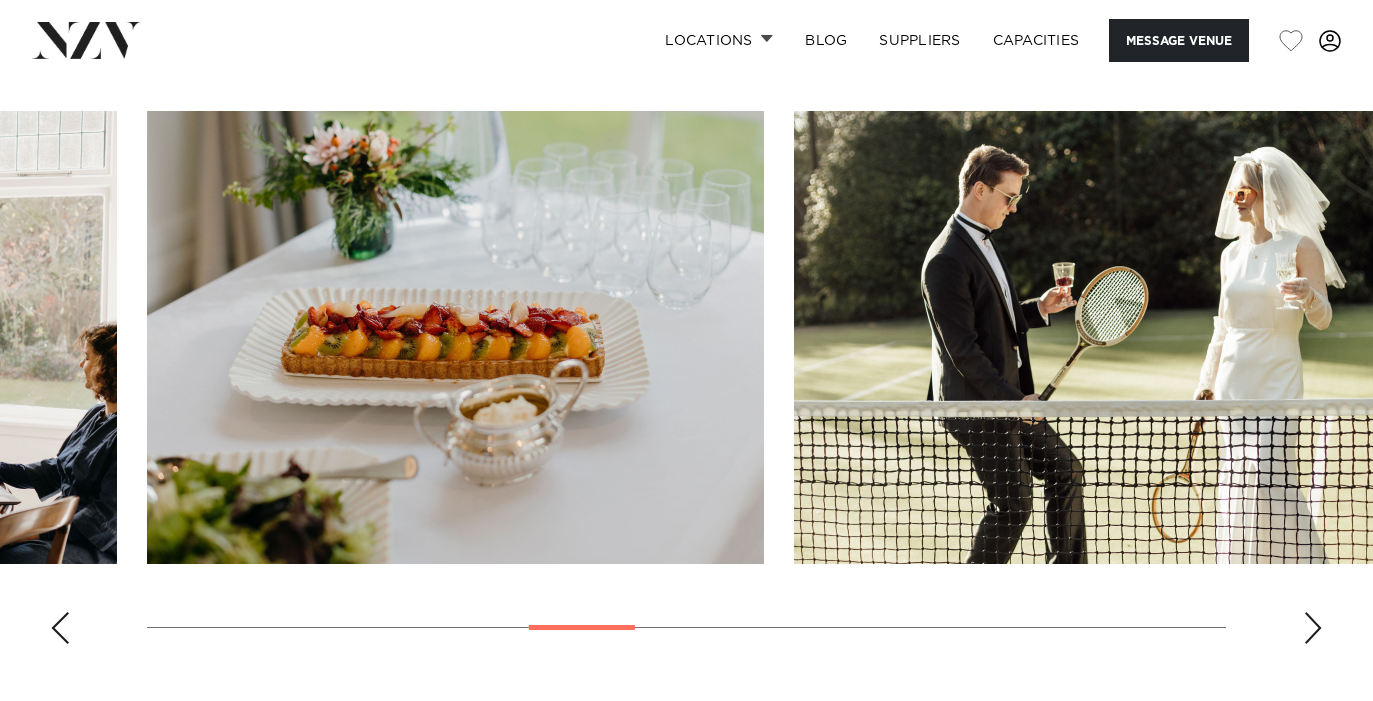 click at bounding box center (1313, 628) 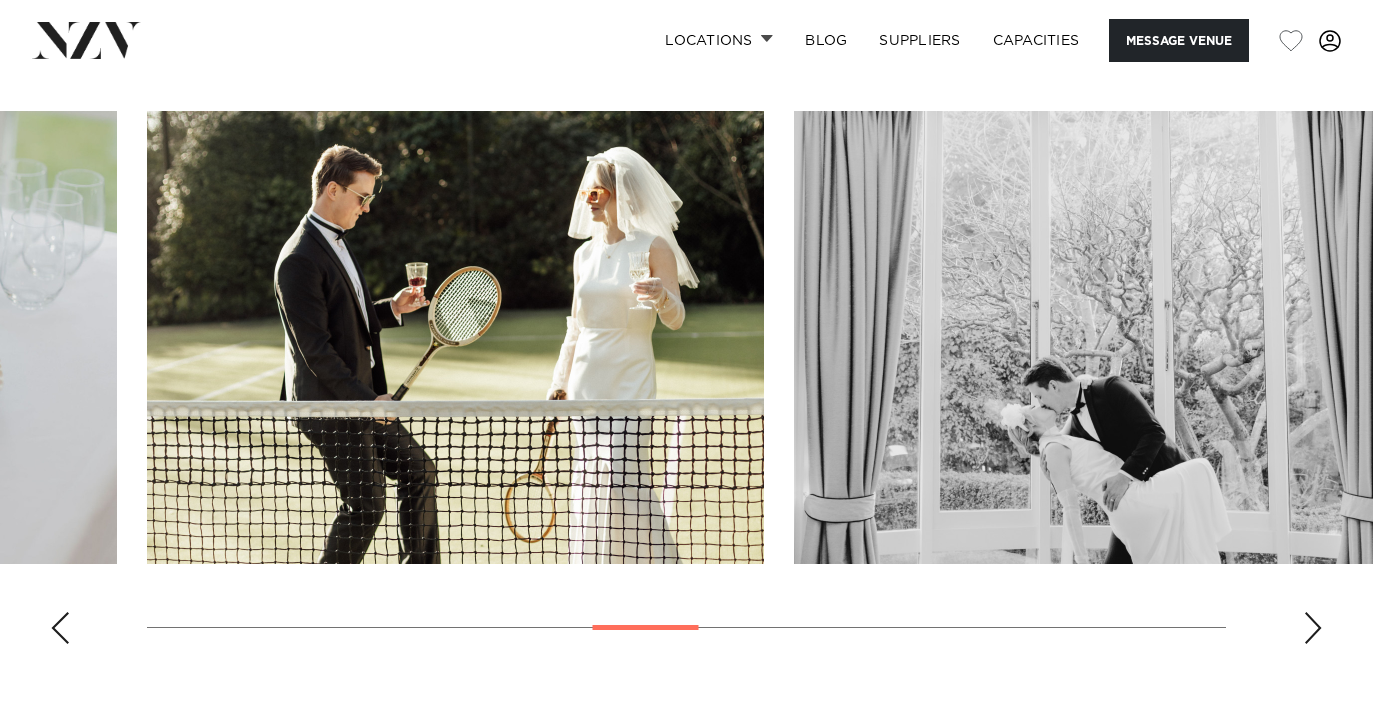 click at bounding box center (1313, 628) 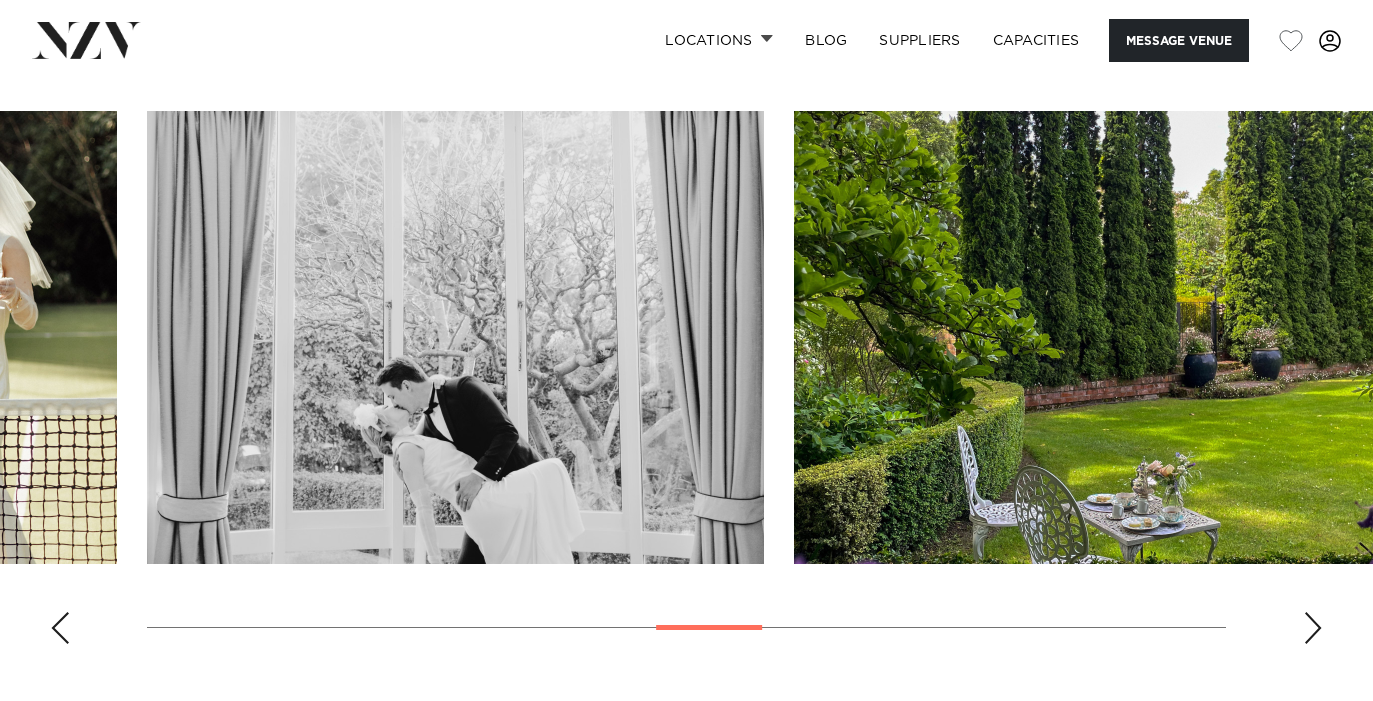 click at bounding box center [1313, 628] 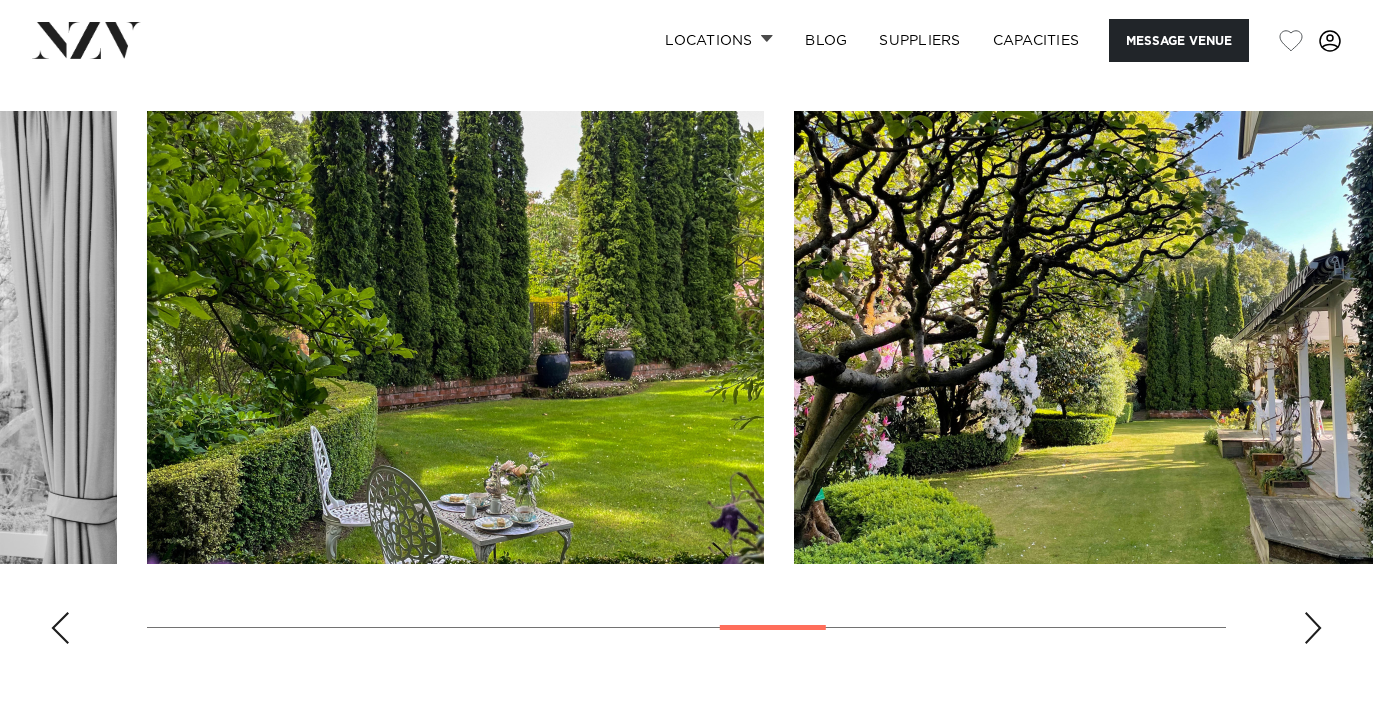 click at bounding box center (1313, 628) 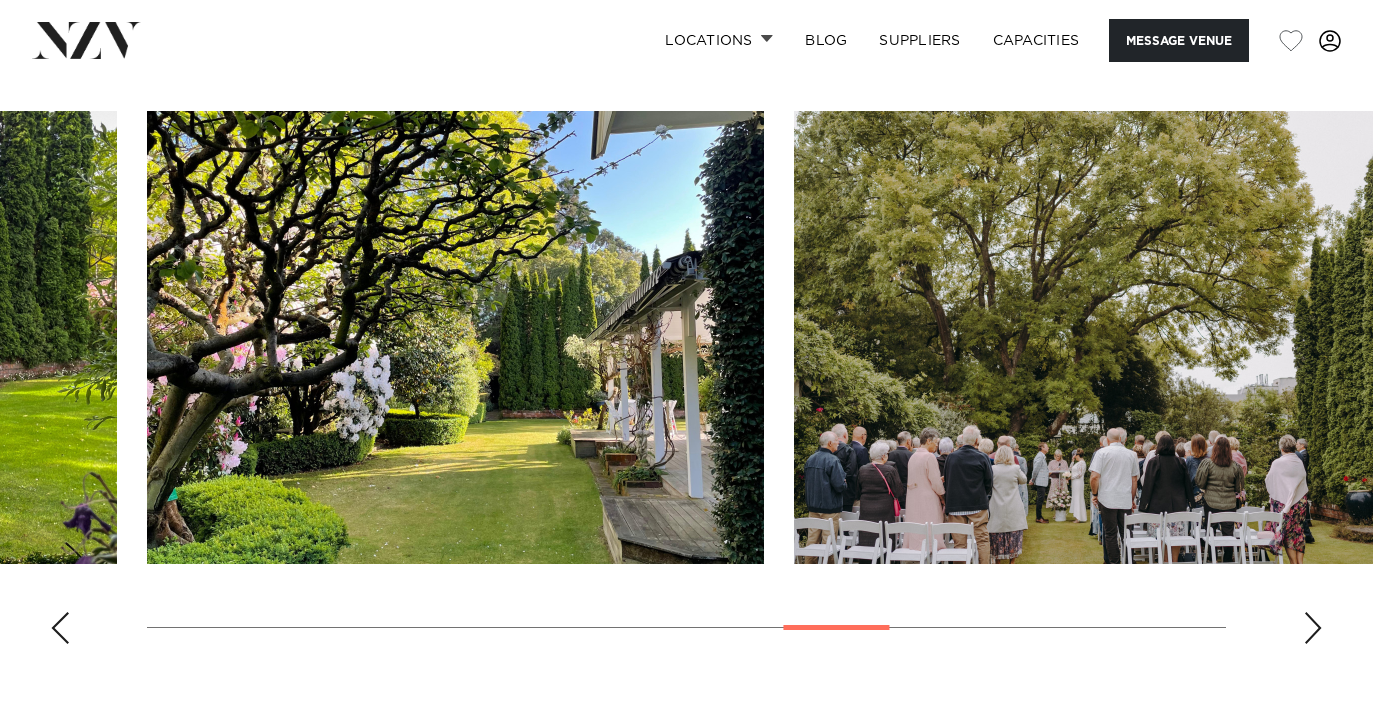 click at bounding box center [1313, 628] 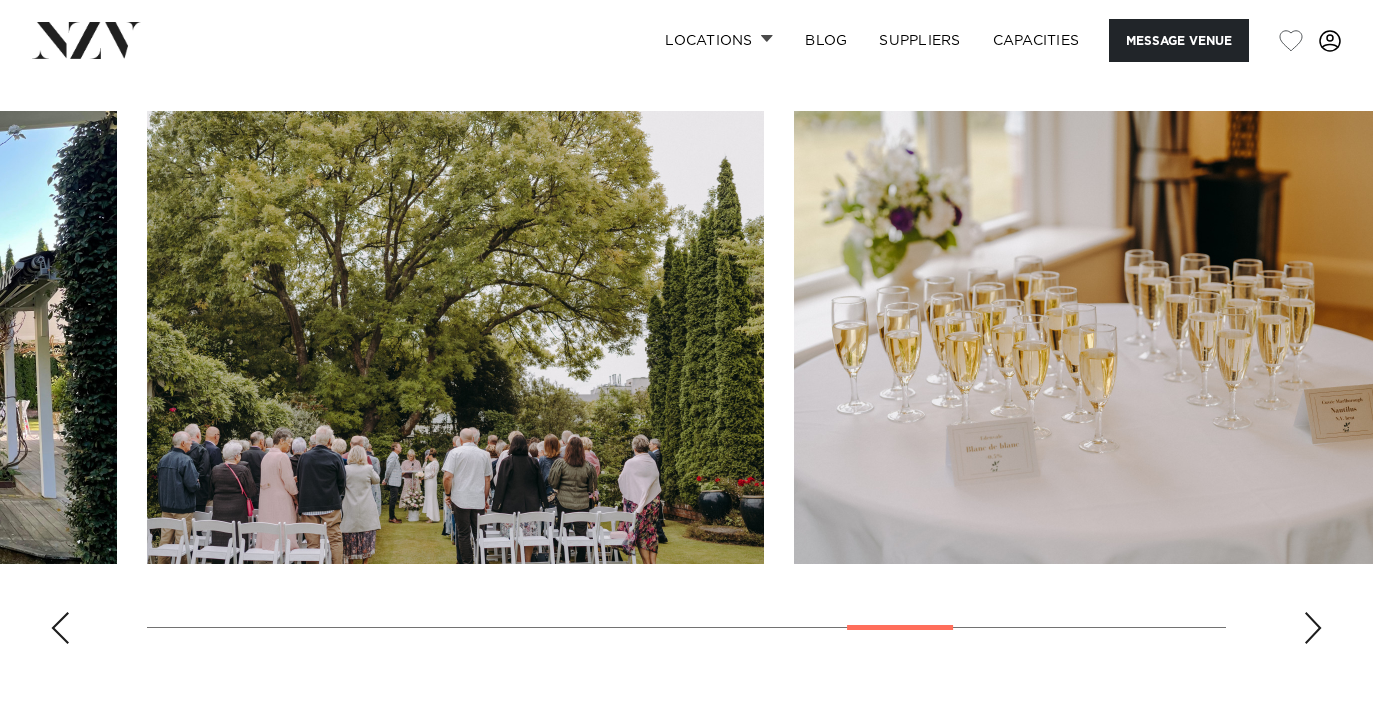 click at bounding box center [1313, 628] 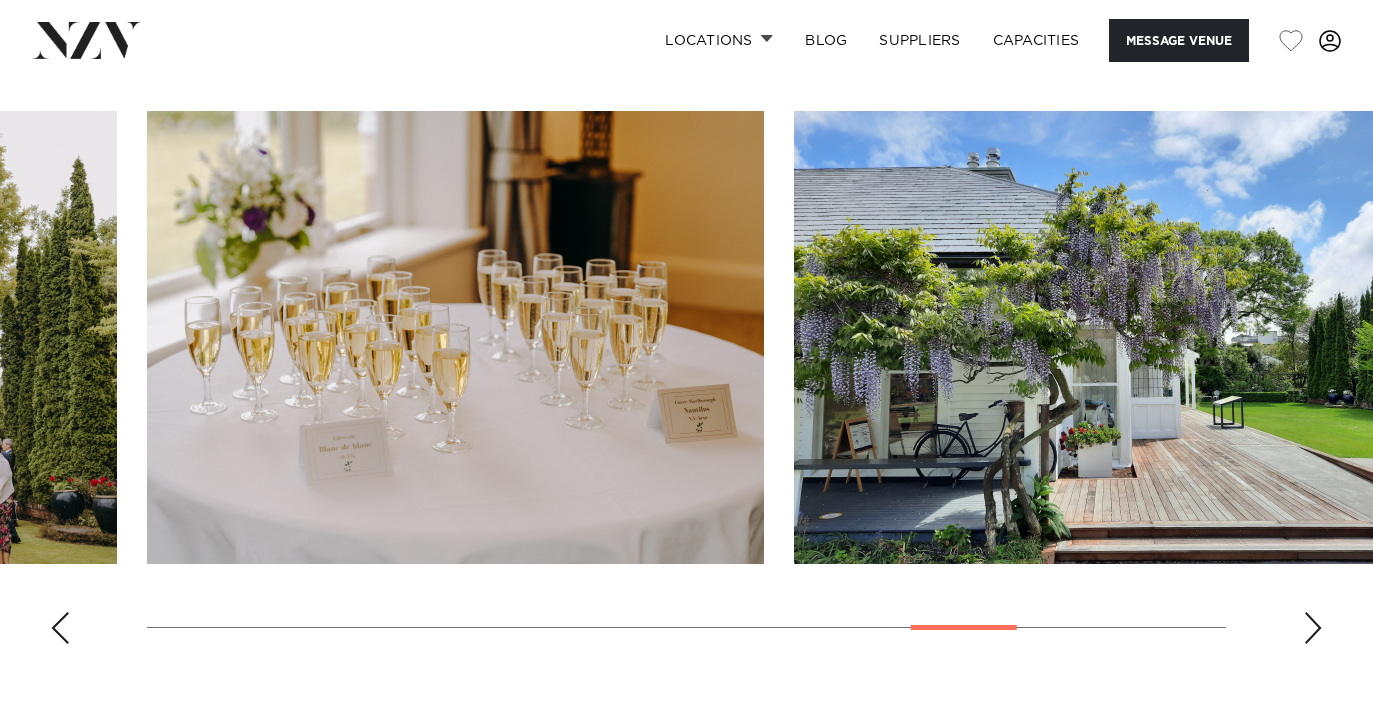 click at bounding box center [1313, 628] 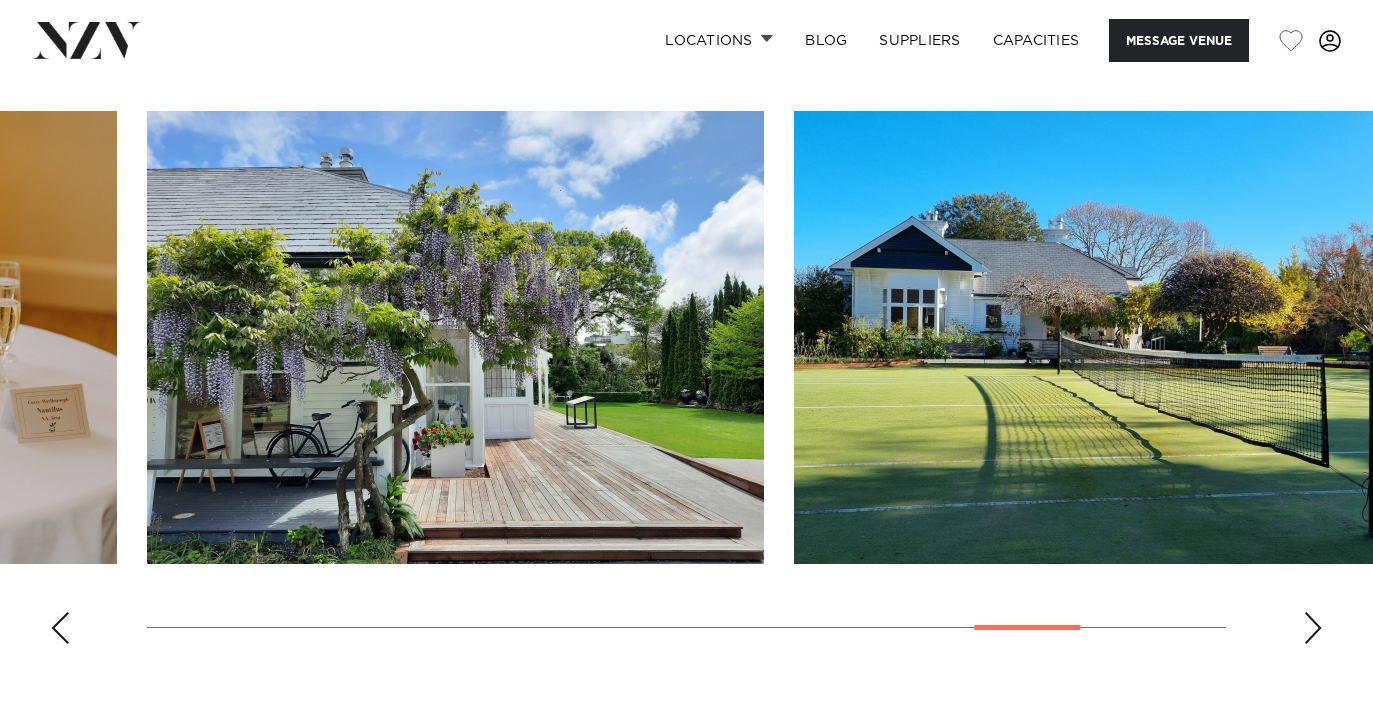 click at bounding box center [1313, 628] 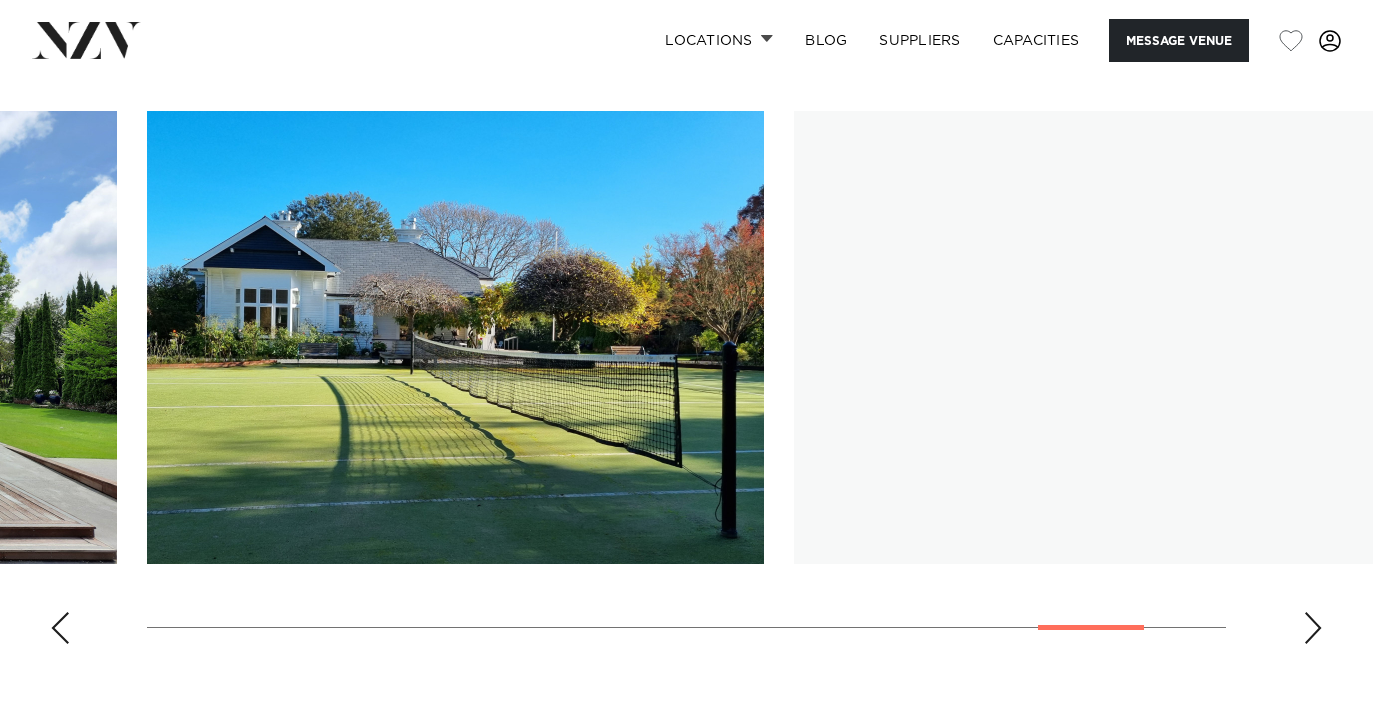 click at bounding box center [1313, 628] 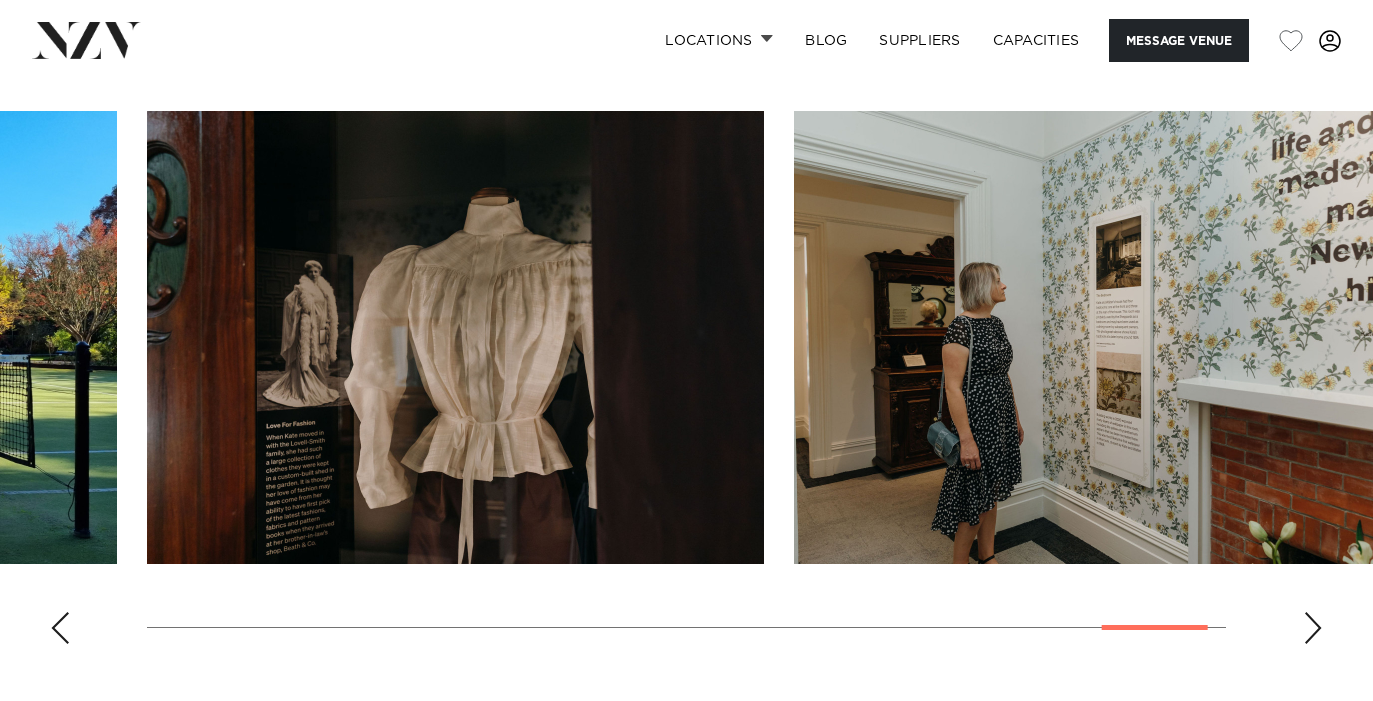 click at bounding box center (1313, 628) 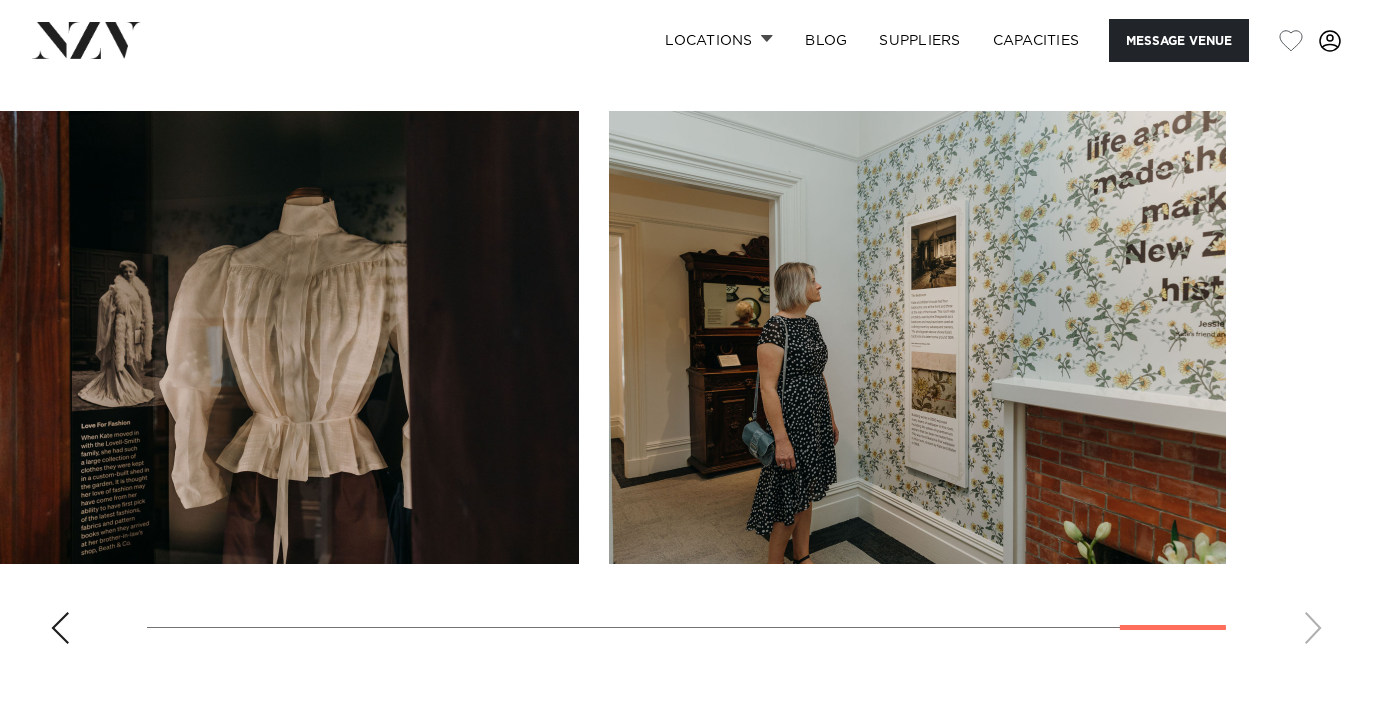 click on "Locations
Auckland
Wellington
Christchurch
Queenstown
Hamilton
Northland
Bay of Islands
Whangarei
Waiheke Island
Waikato
Bay of Plenty
Tauranga
Rotorua
Taupo
Hawke's Bay
New Plymouth
Manawatū-Whanganui
Palmerston North
Nelson-Tasman
Marlborough
Canterbury
Central Otago" at bounding box center [884, 40] 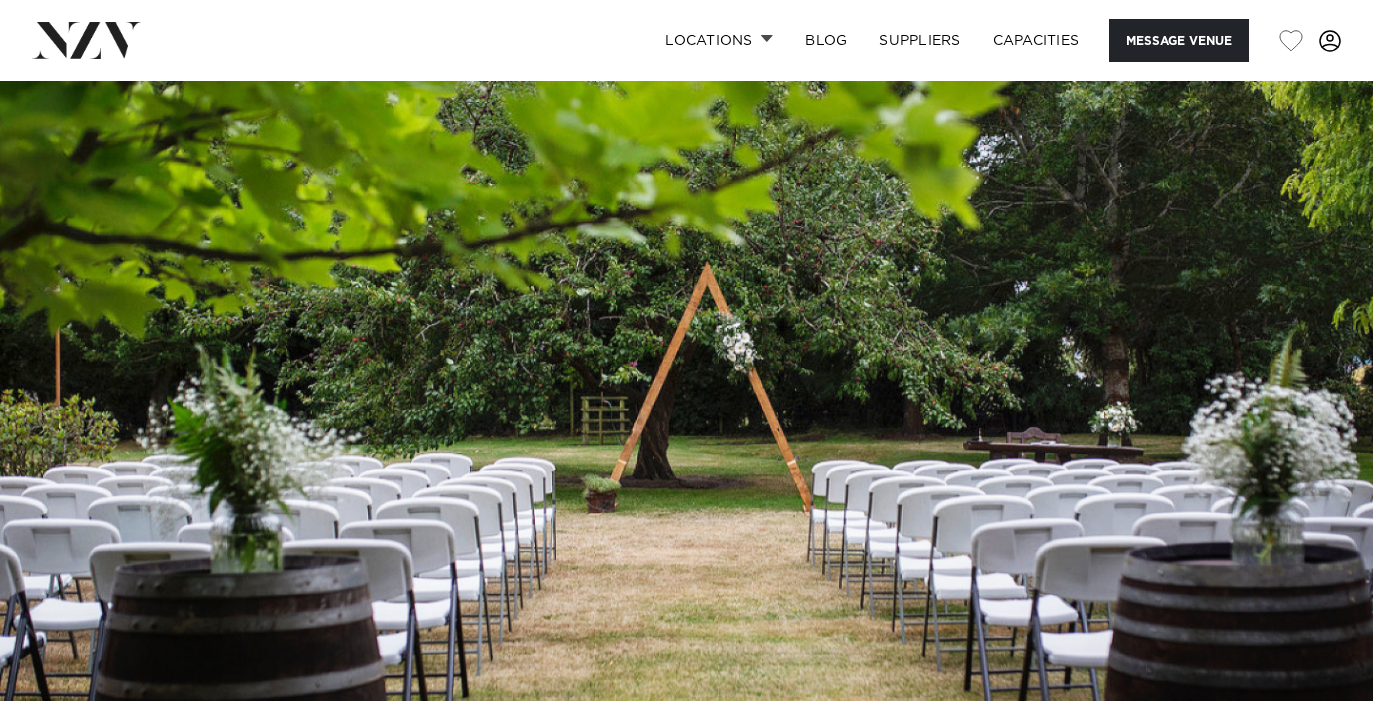 scroll, scrollTop: 0, scrollLeft: 0, axis: both 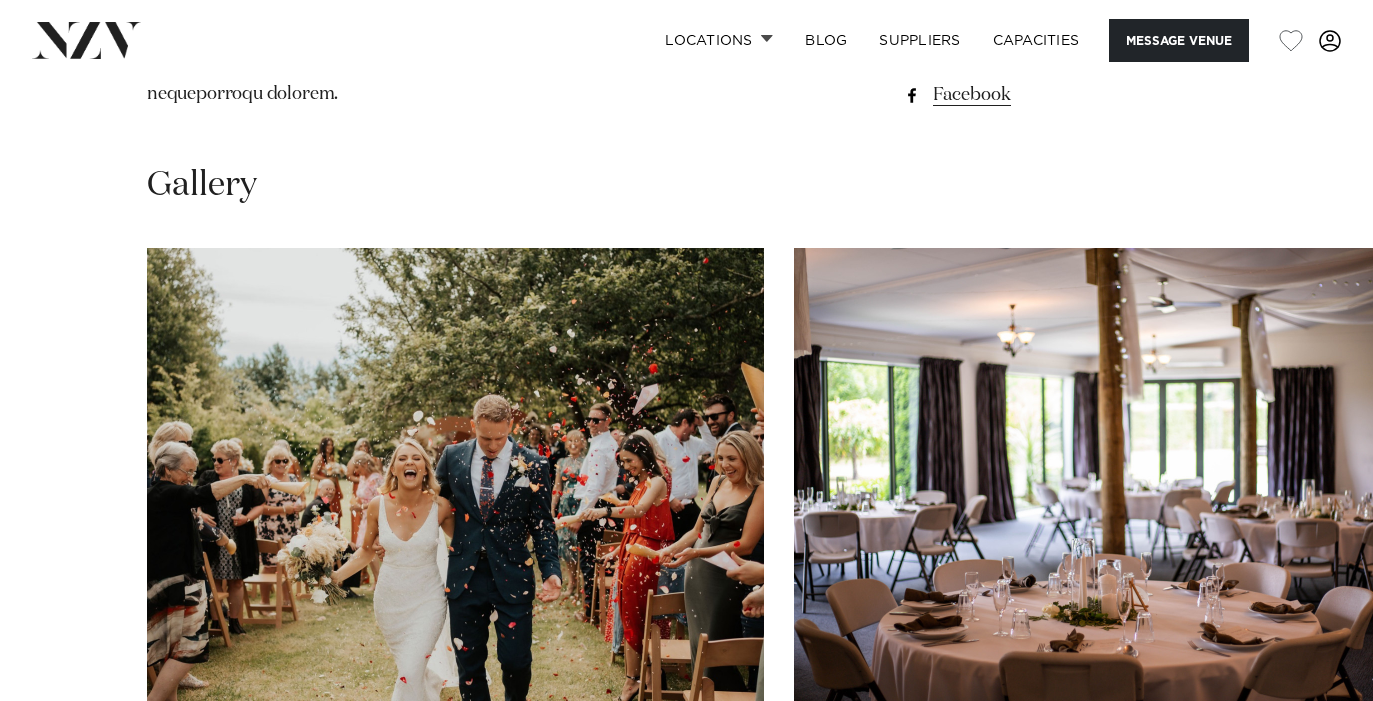 click at bounding box center [1313, 765] 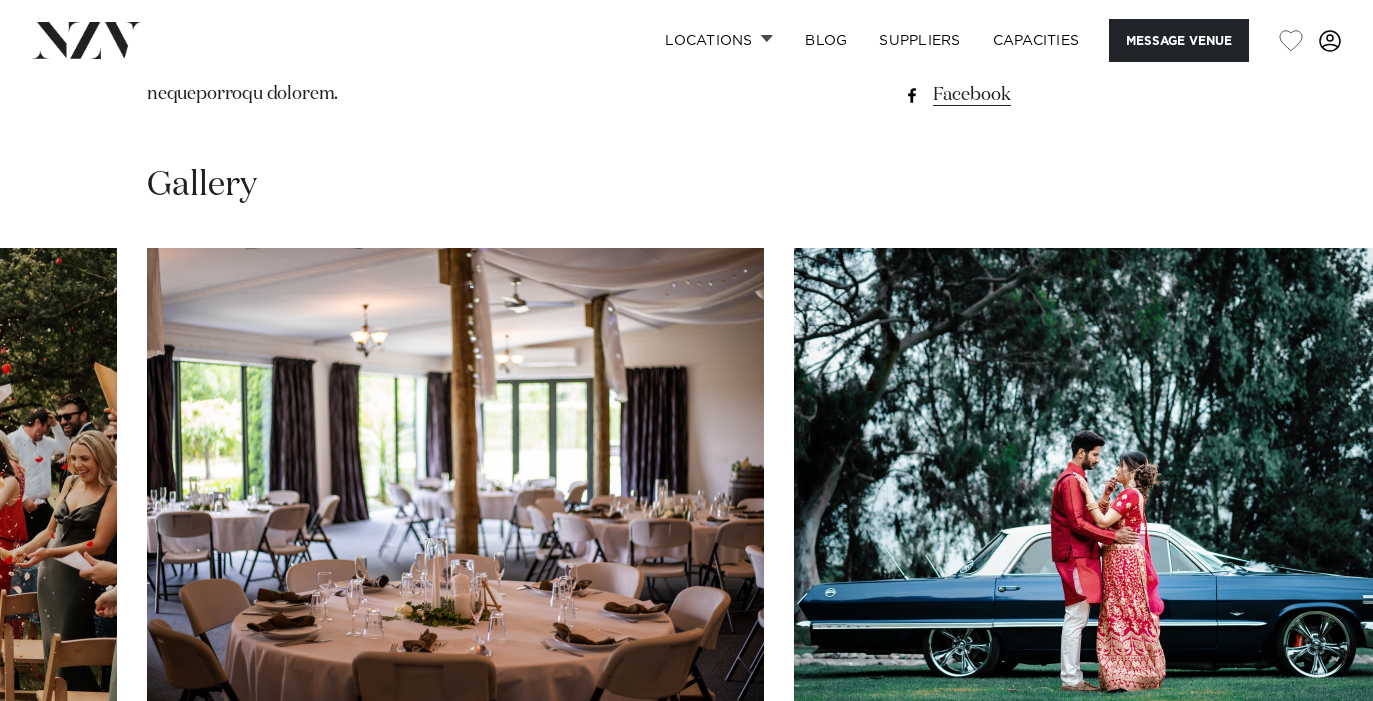 click at bounding box center (1313, 765) 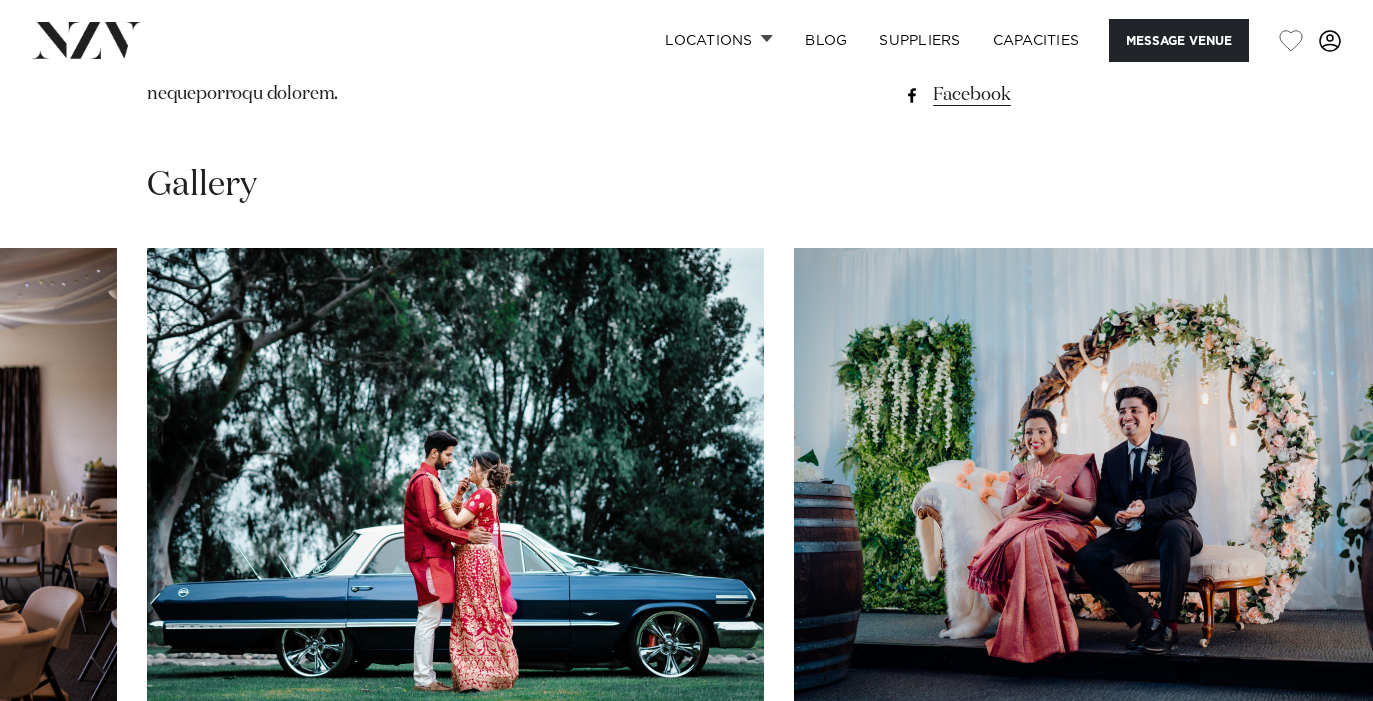 click at bounding box center (1313, 765) 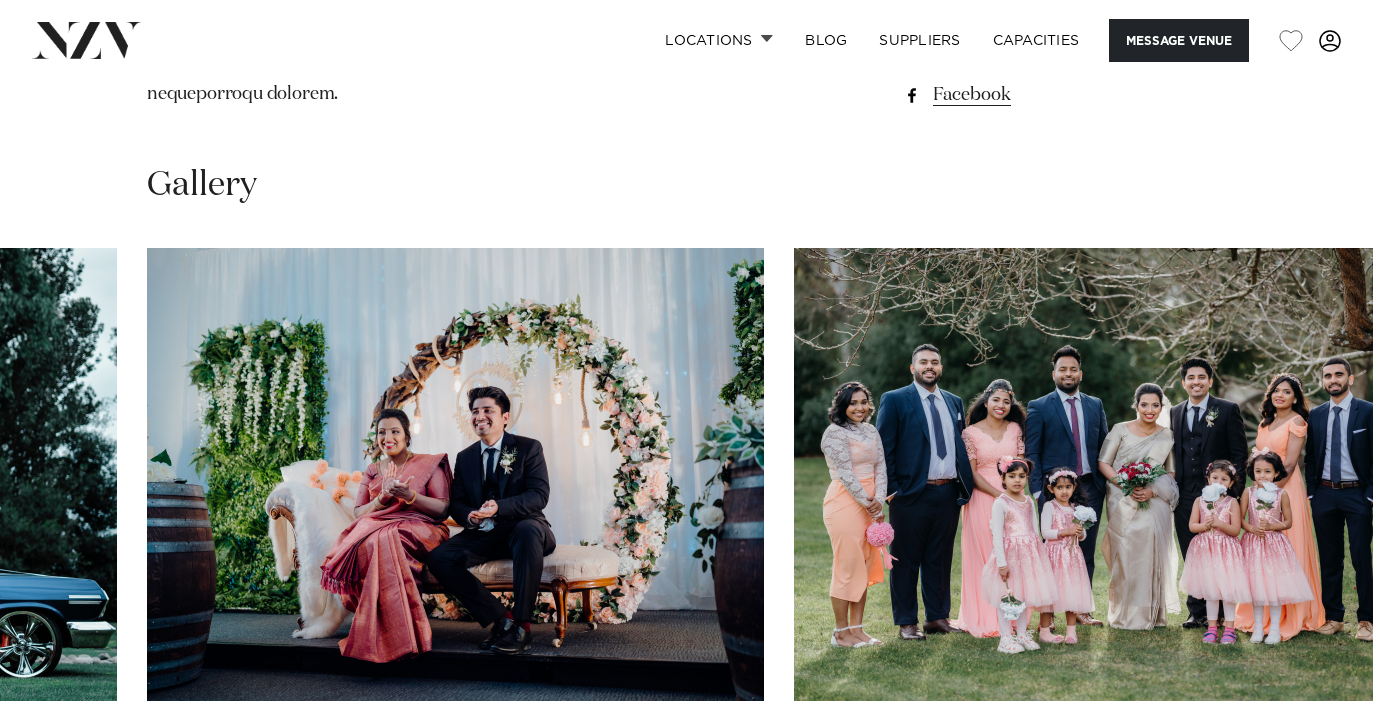 click at bounding box center (1313, 765) 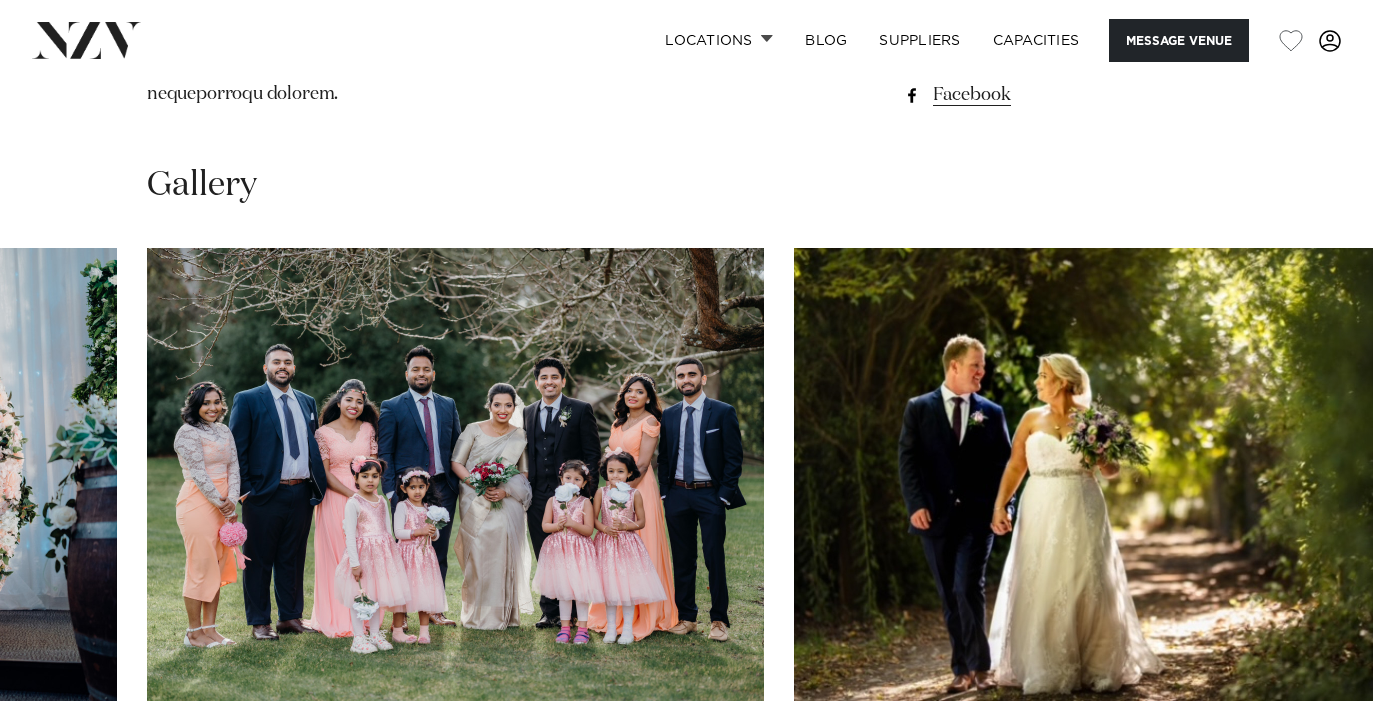 click at bounding box center [1313, 765] 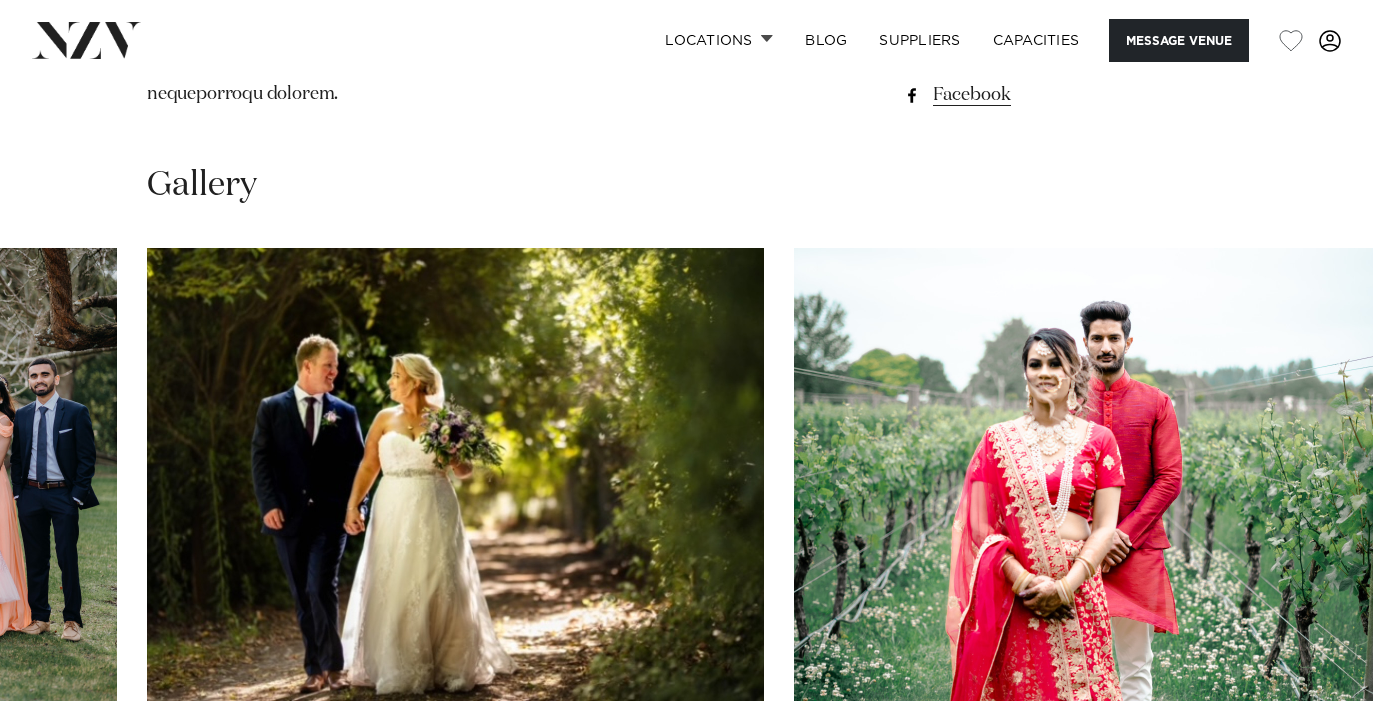 click at bounding box center (1313, 765) 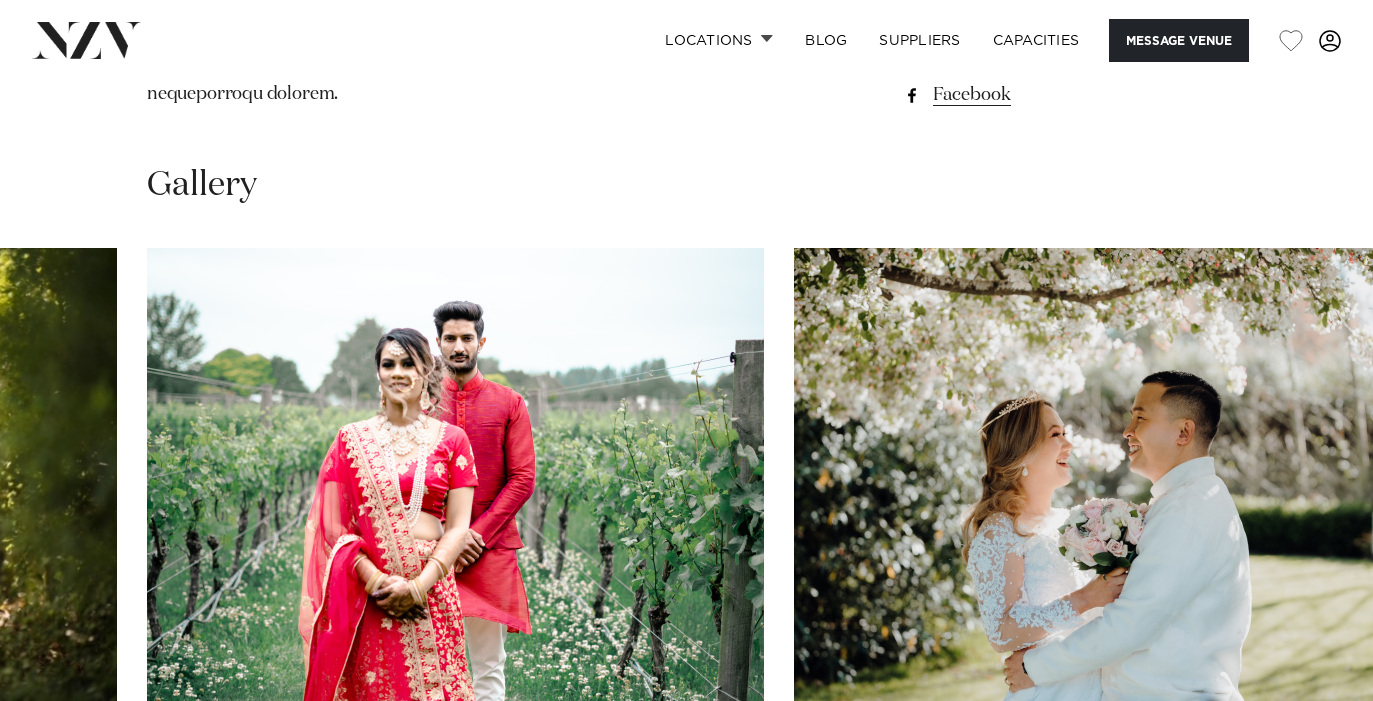 click at bounding box center [1313, 765] 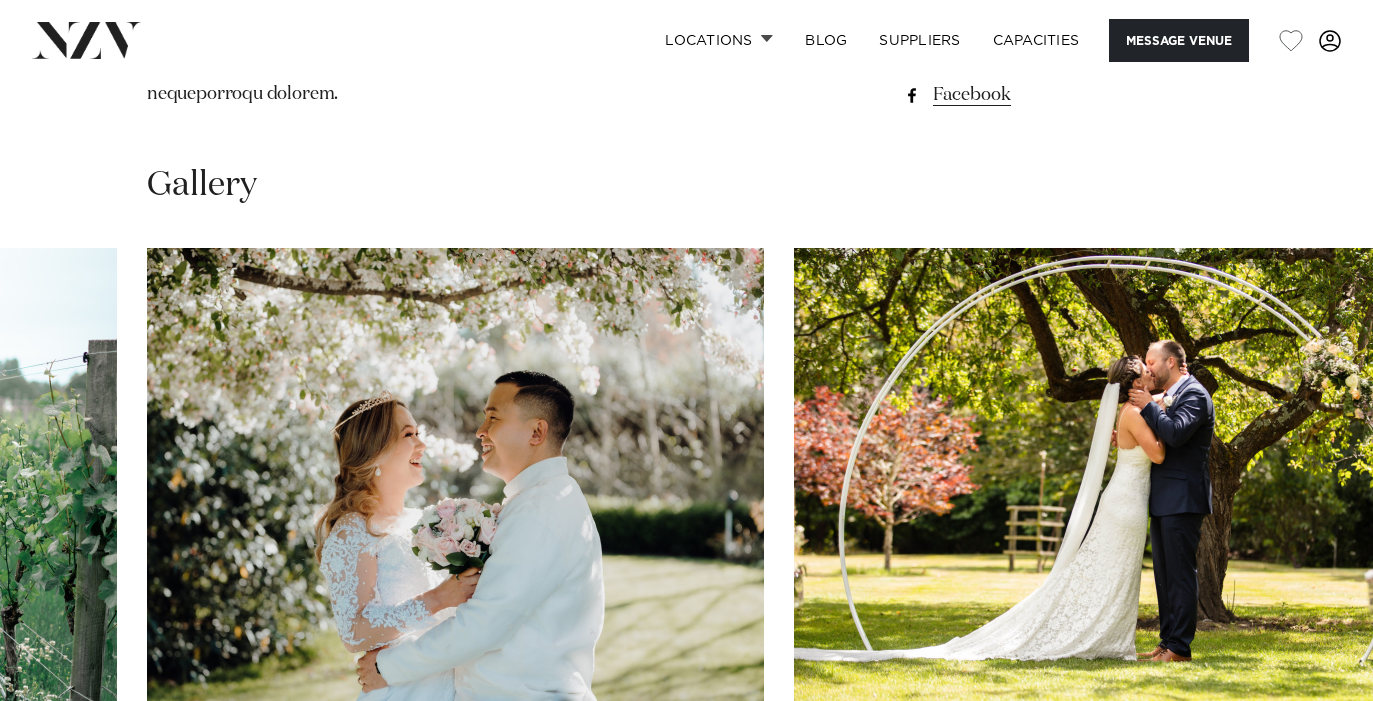 click at bounding box center [1313, 765] 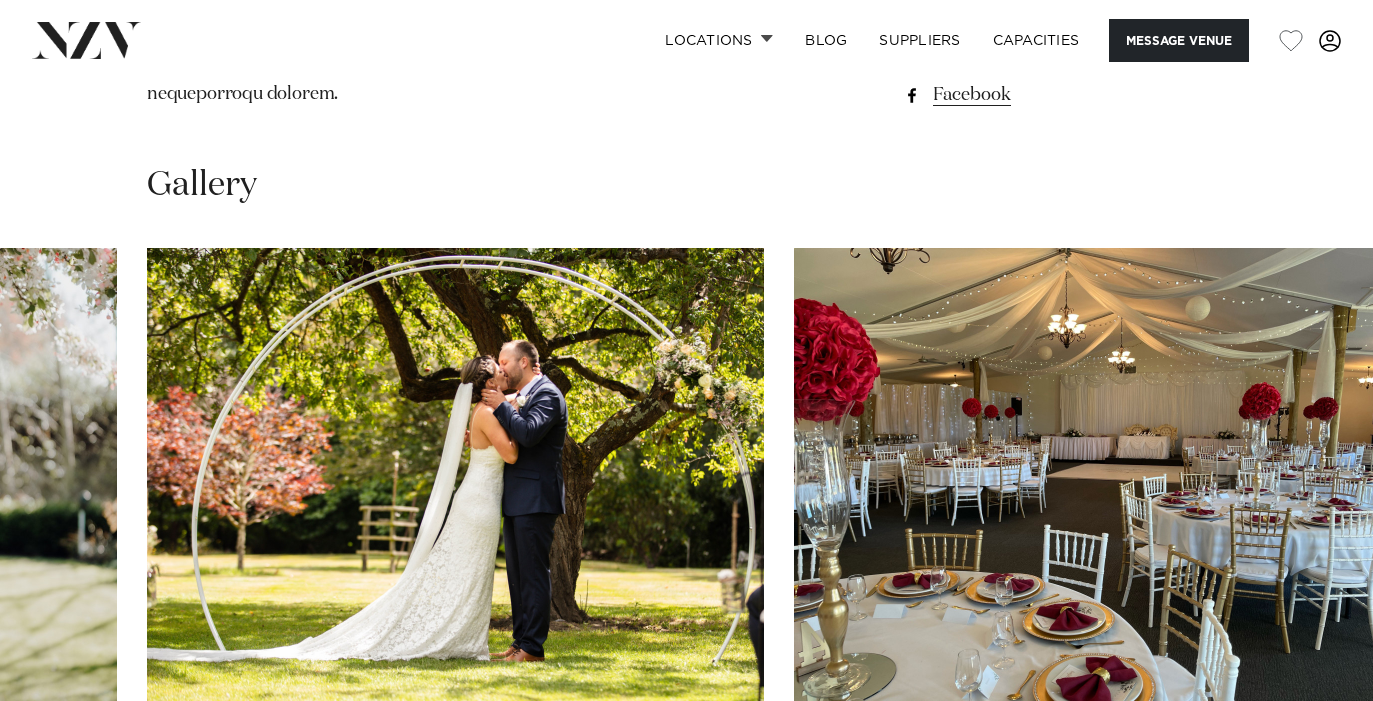click at bounding box center [1313, 765] 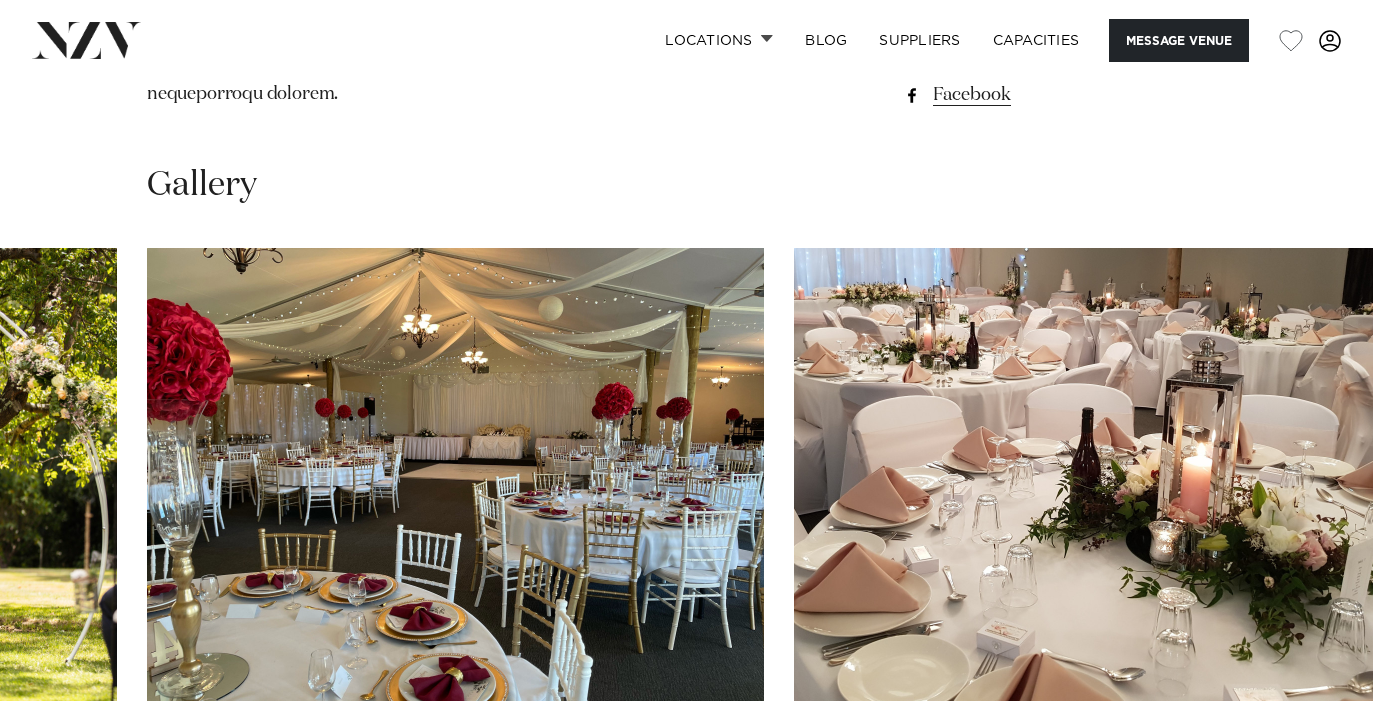 click at bounding box center (1313, 765) 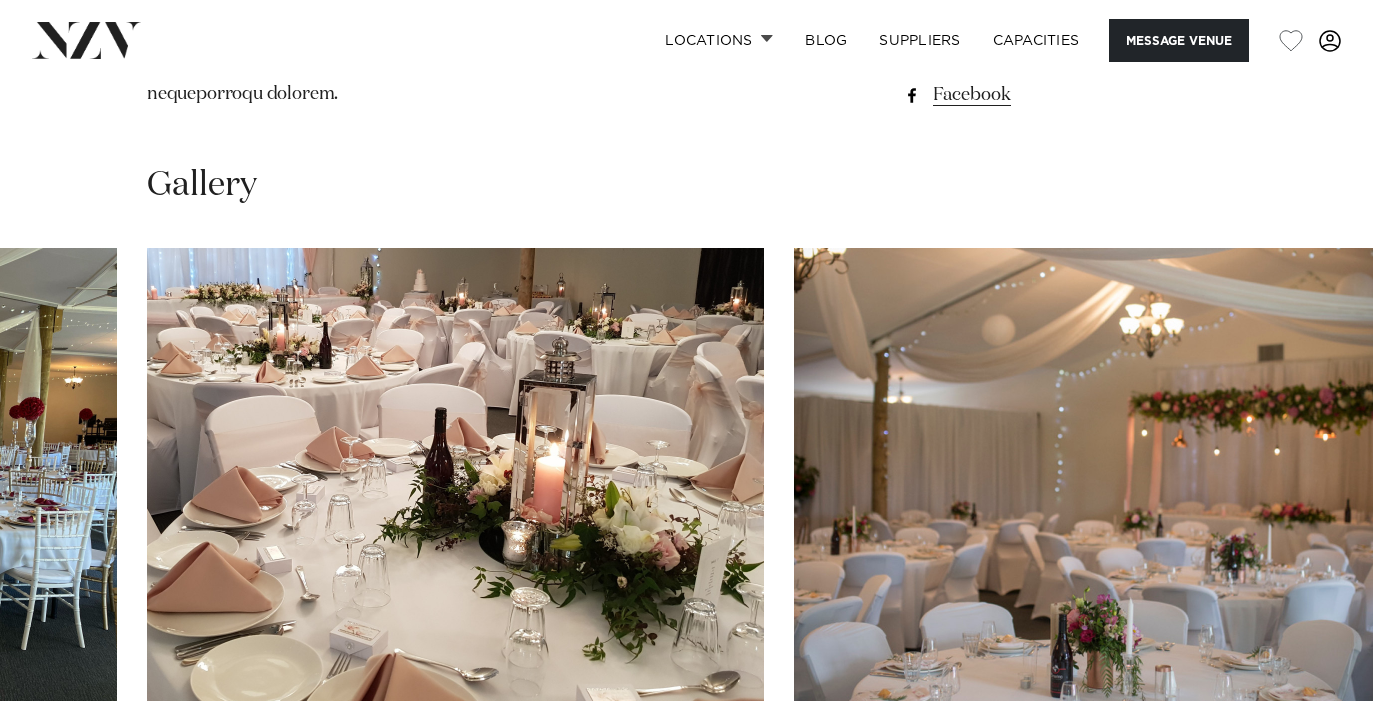 click at bounding box center (1313, 765) 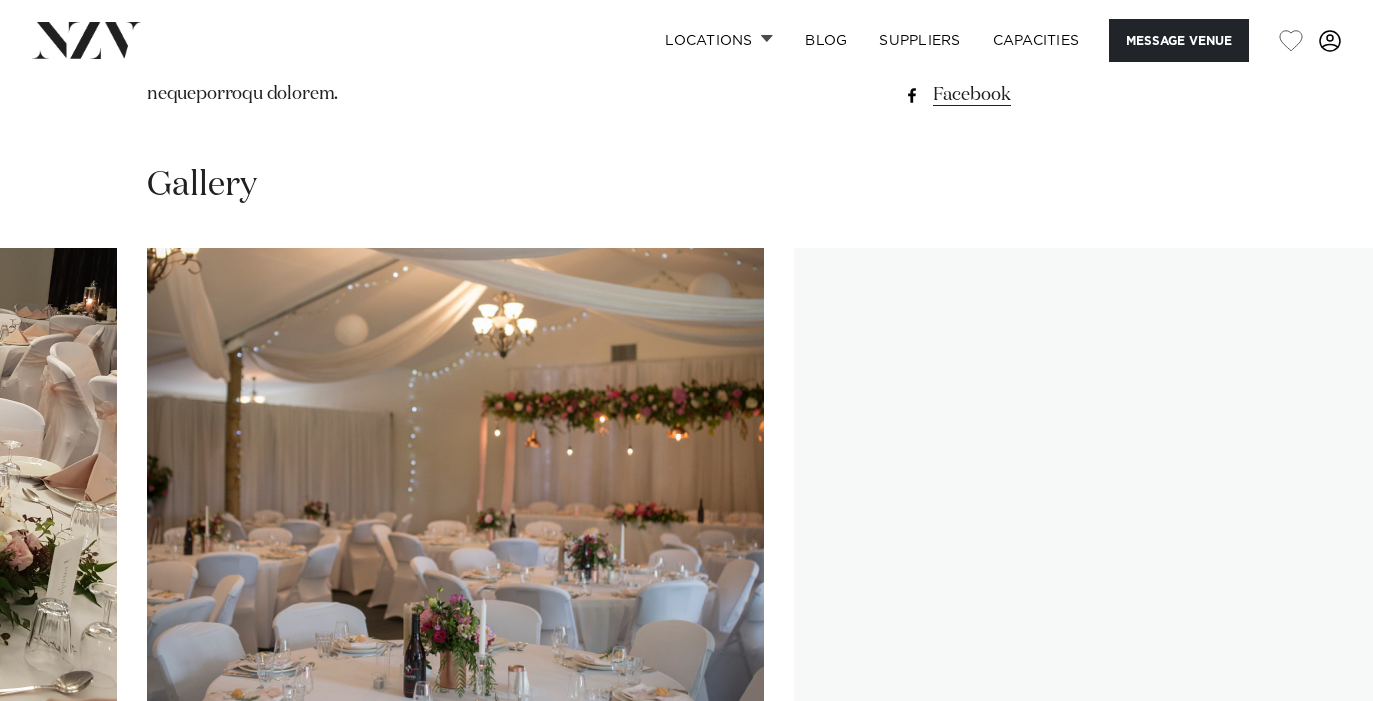 click at bounding box center [1313, 765] 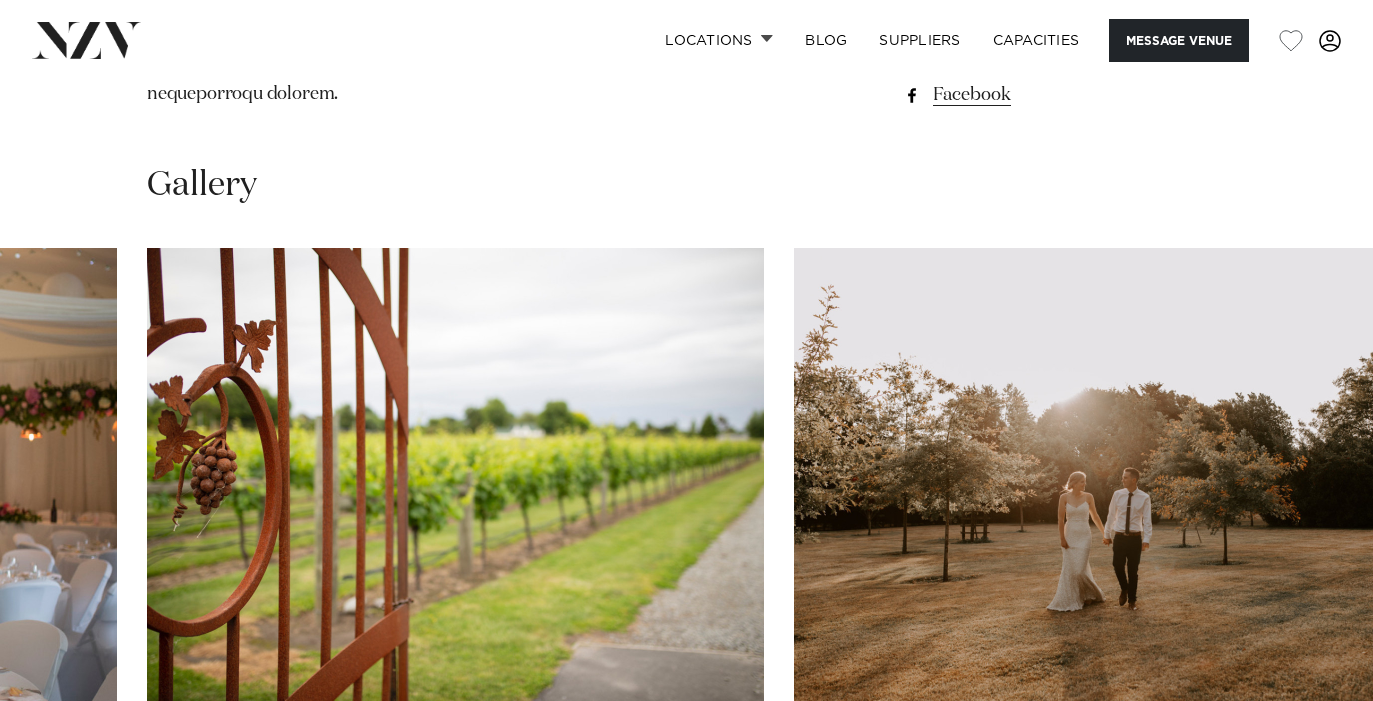 click at bounding box center [1313, 765] 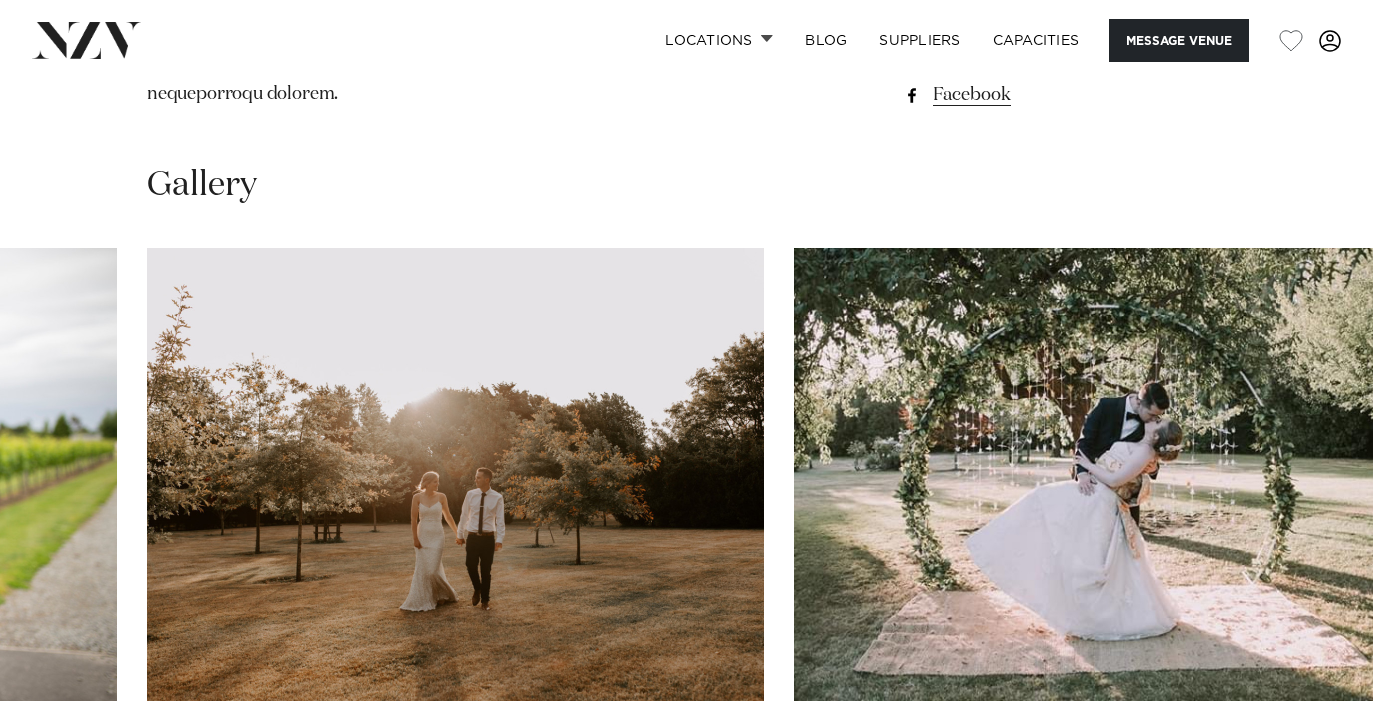 click at bounding box center (1313, 765) 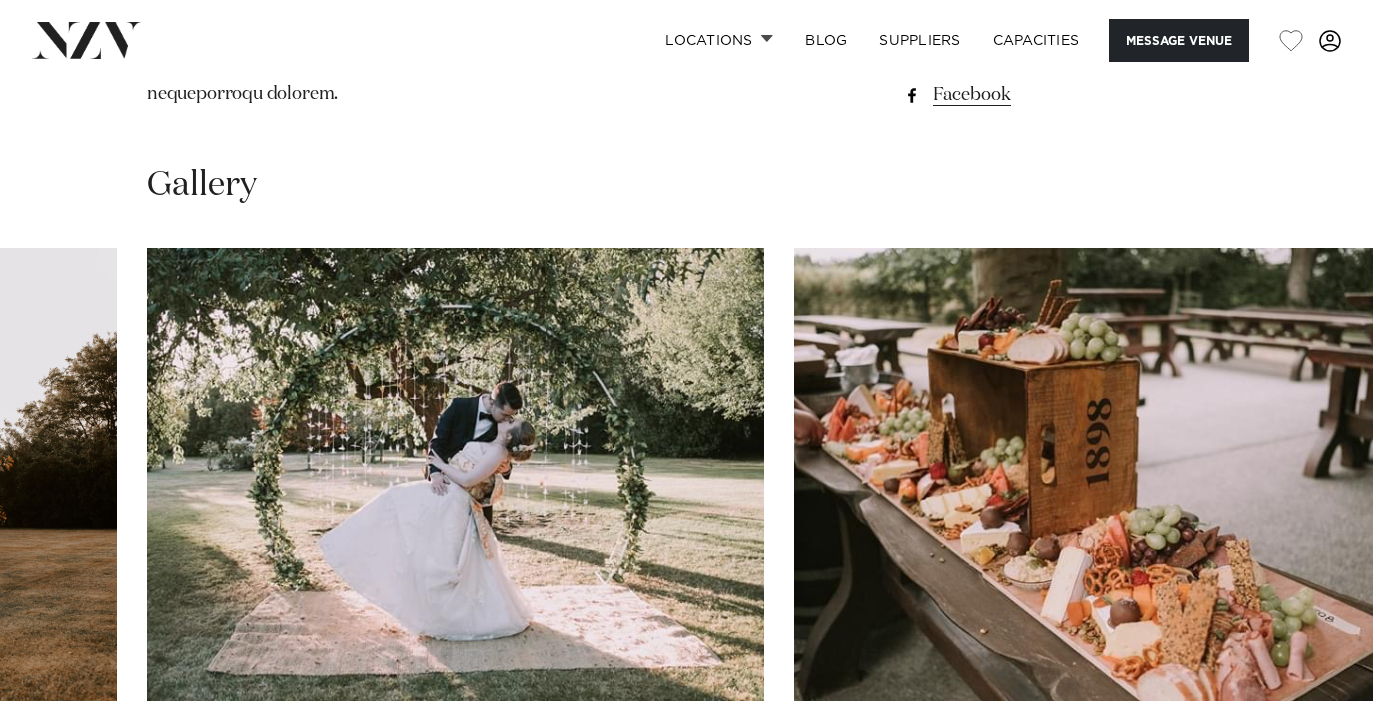 click at bounding box center [1313, 765] 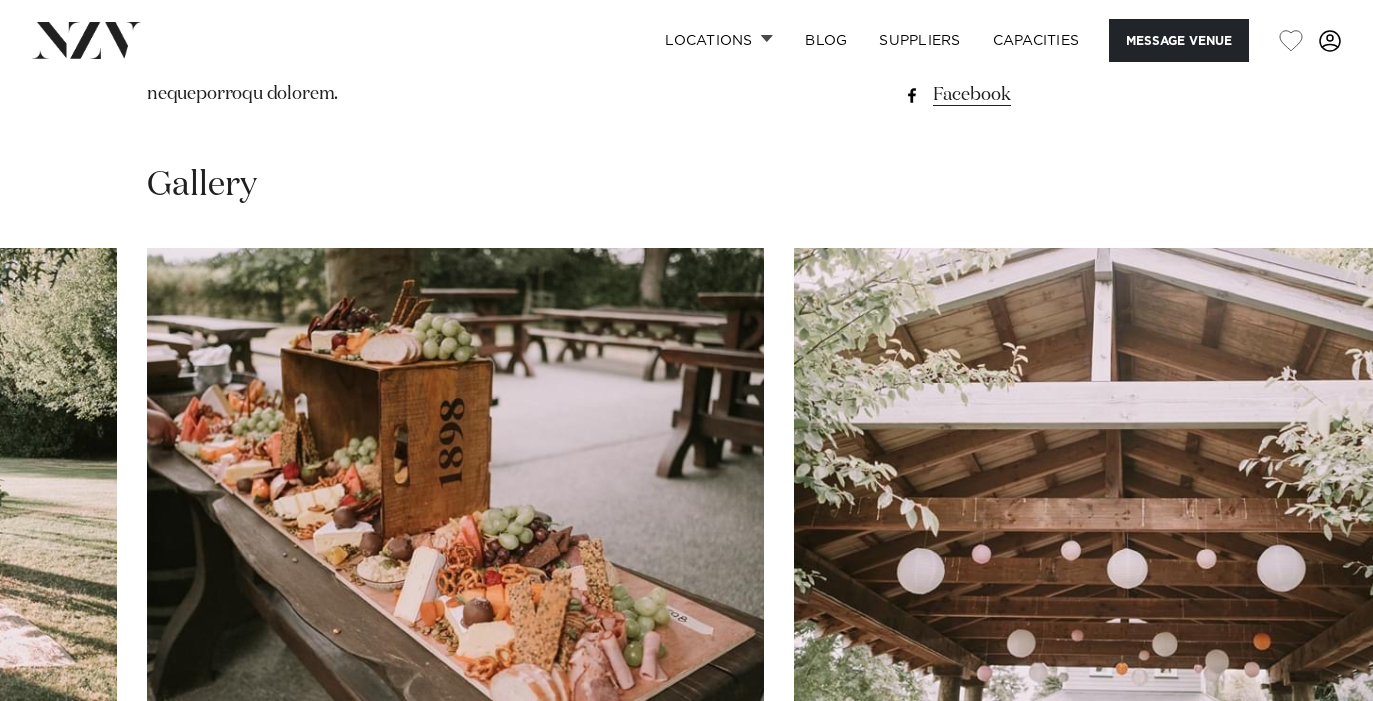 click at bounding box center [1313, 765] 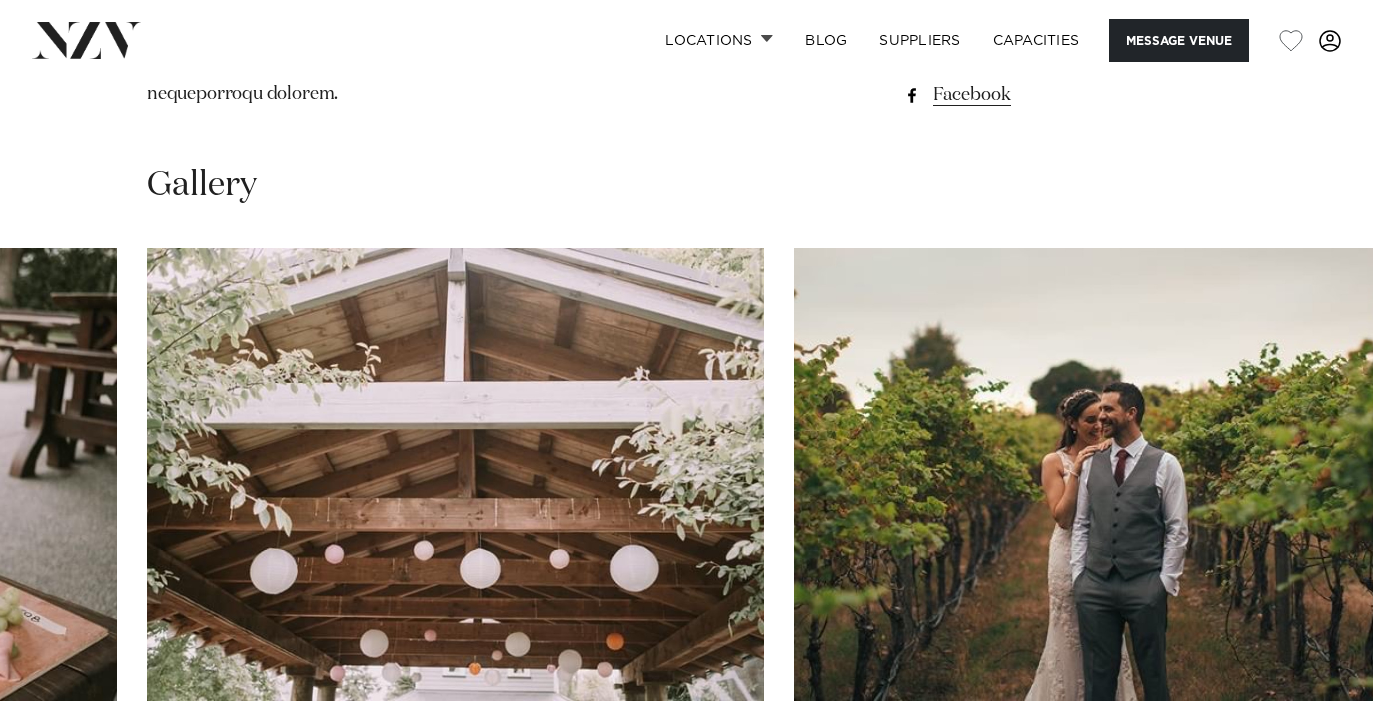 click at bounding box center [1313, 765] 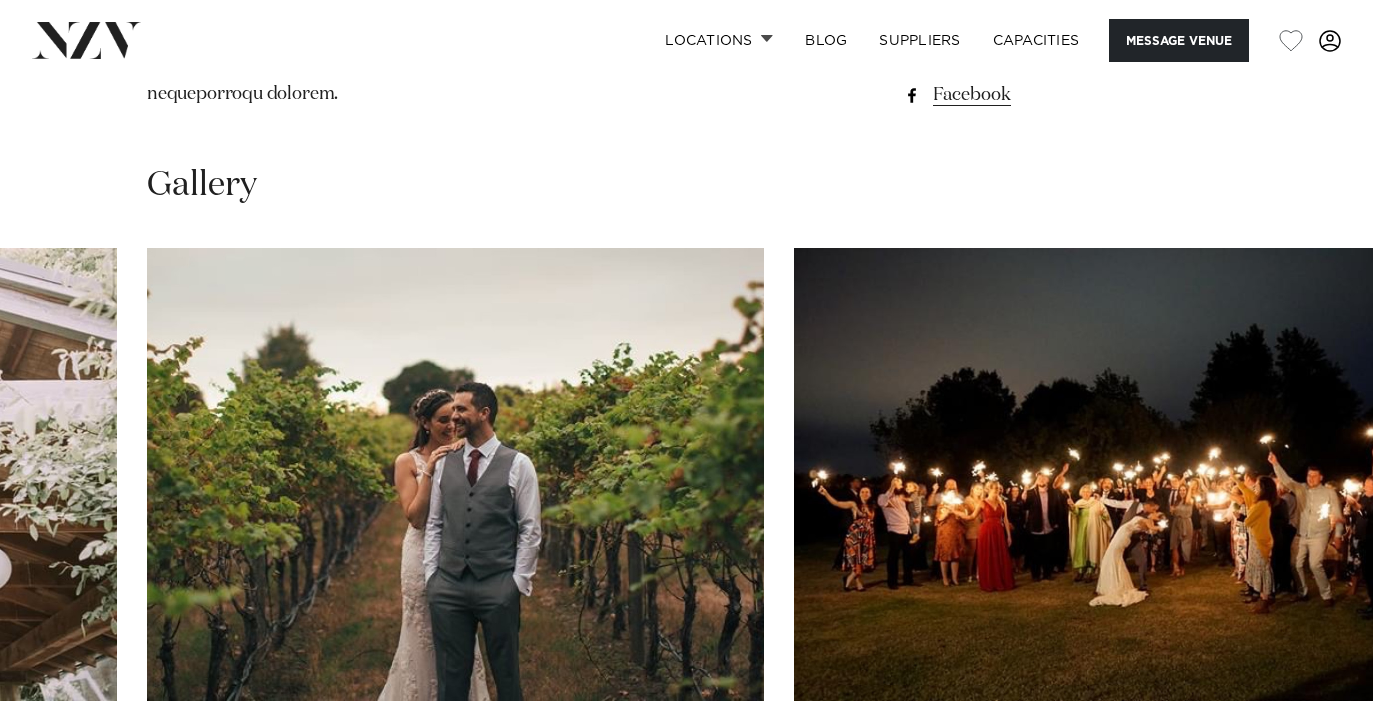 click at bounding box center [1313, 765] 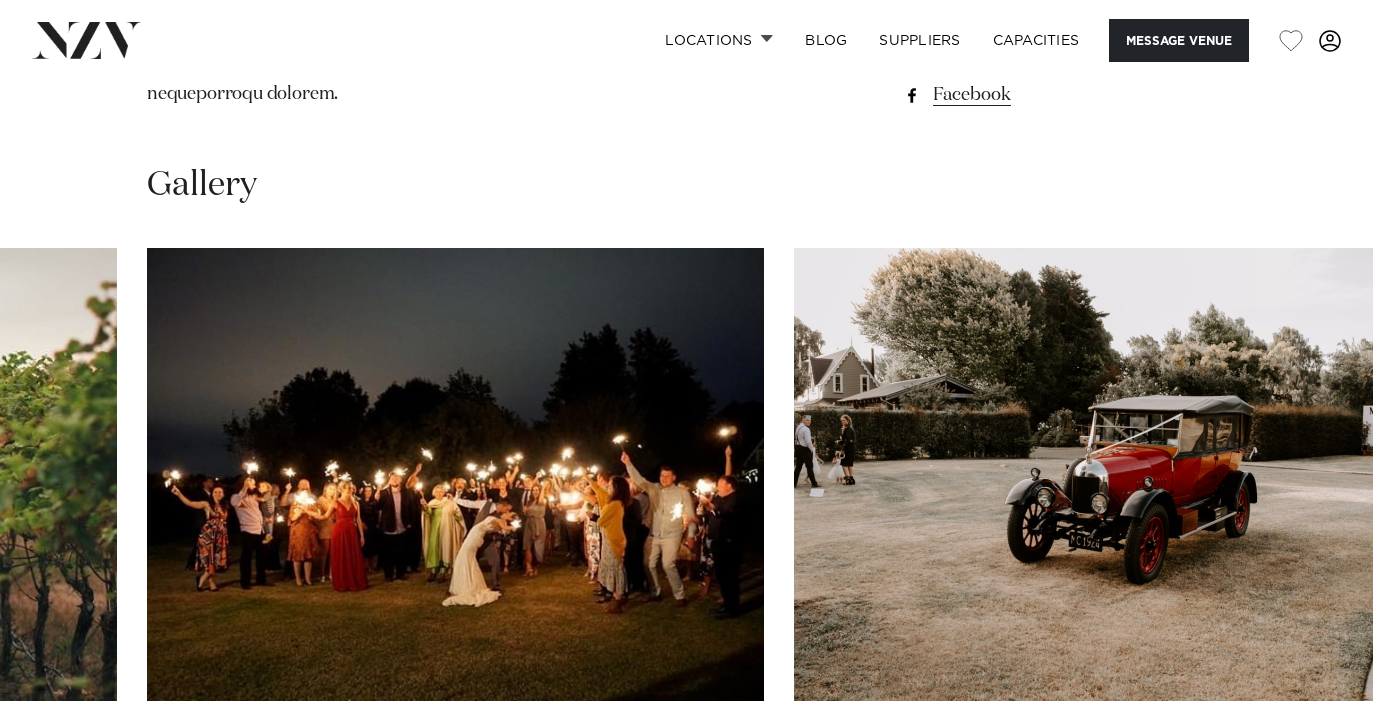click at bounding box center [1313, 765] 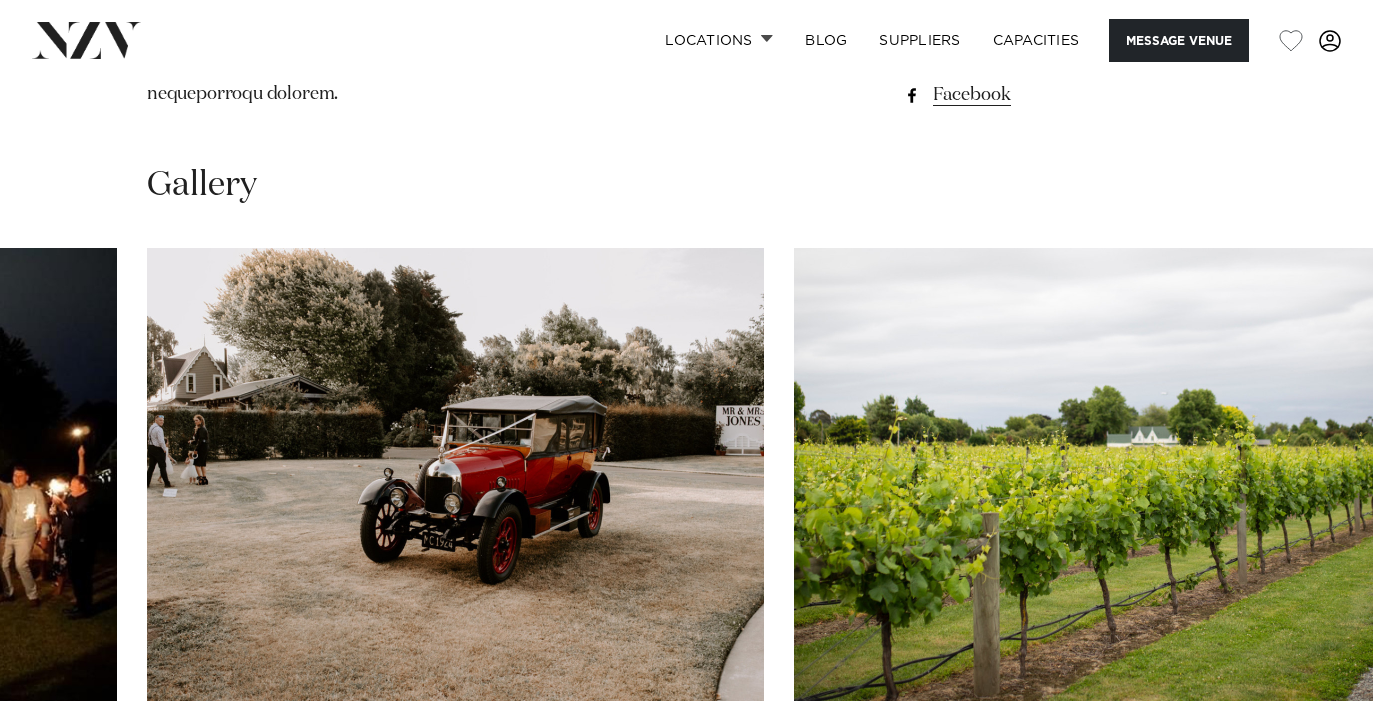 click at bounding box center (1313, 765) 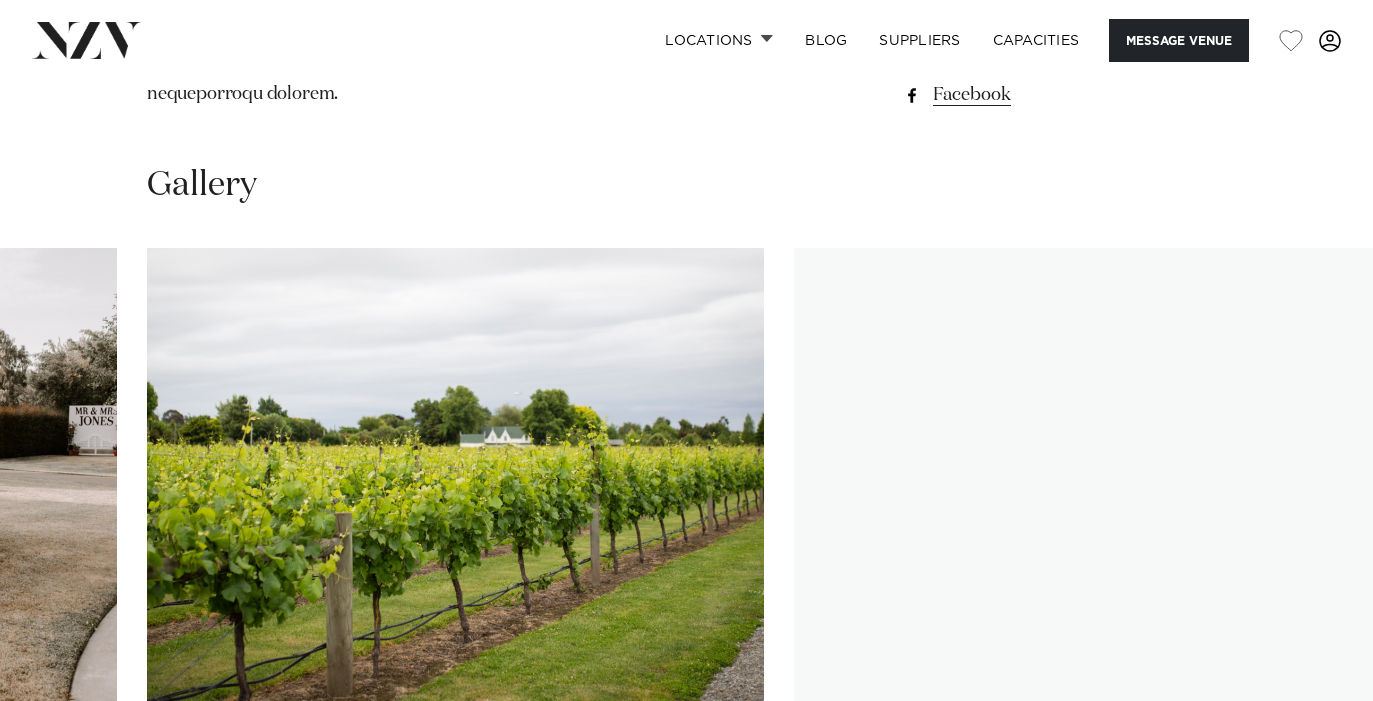click at bounding box center [1313, 765] 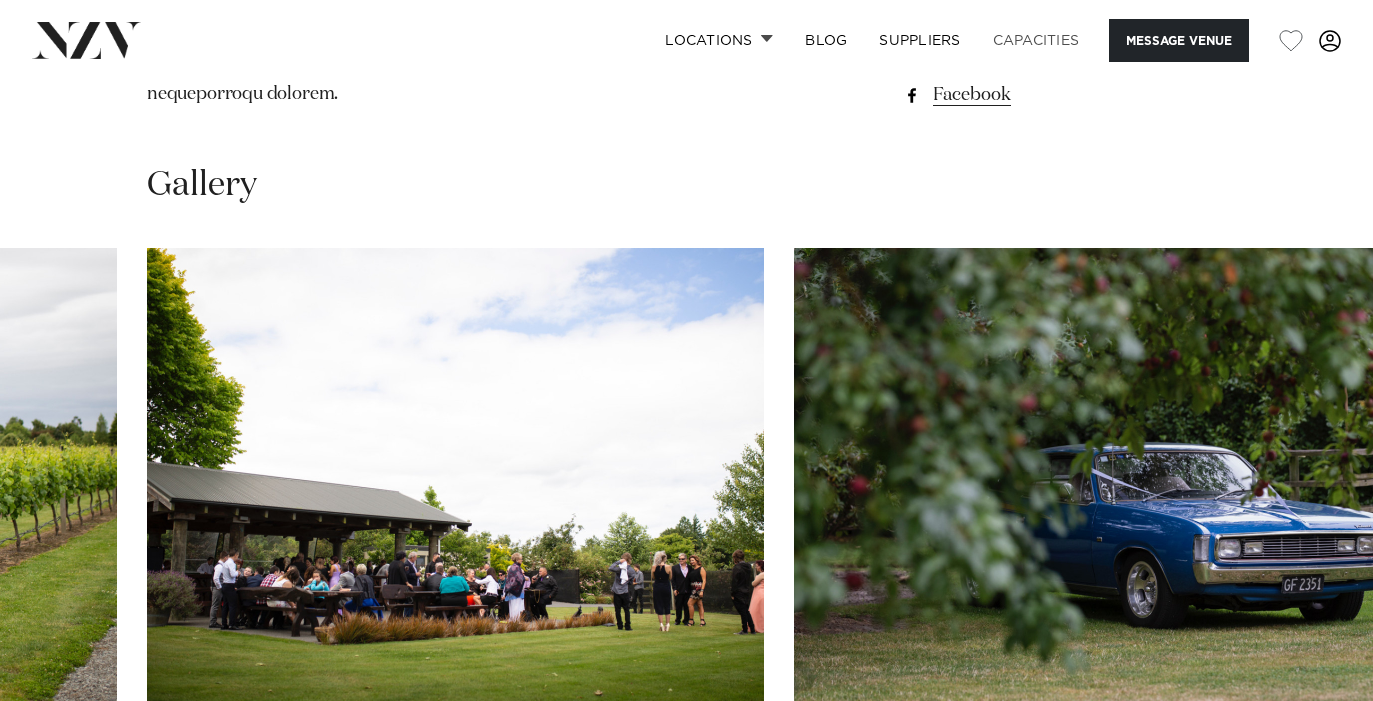click on "Capacities" at bounding box center (1036, 40) 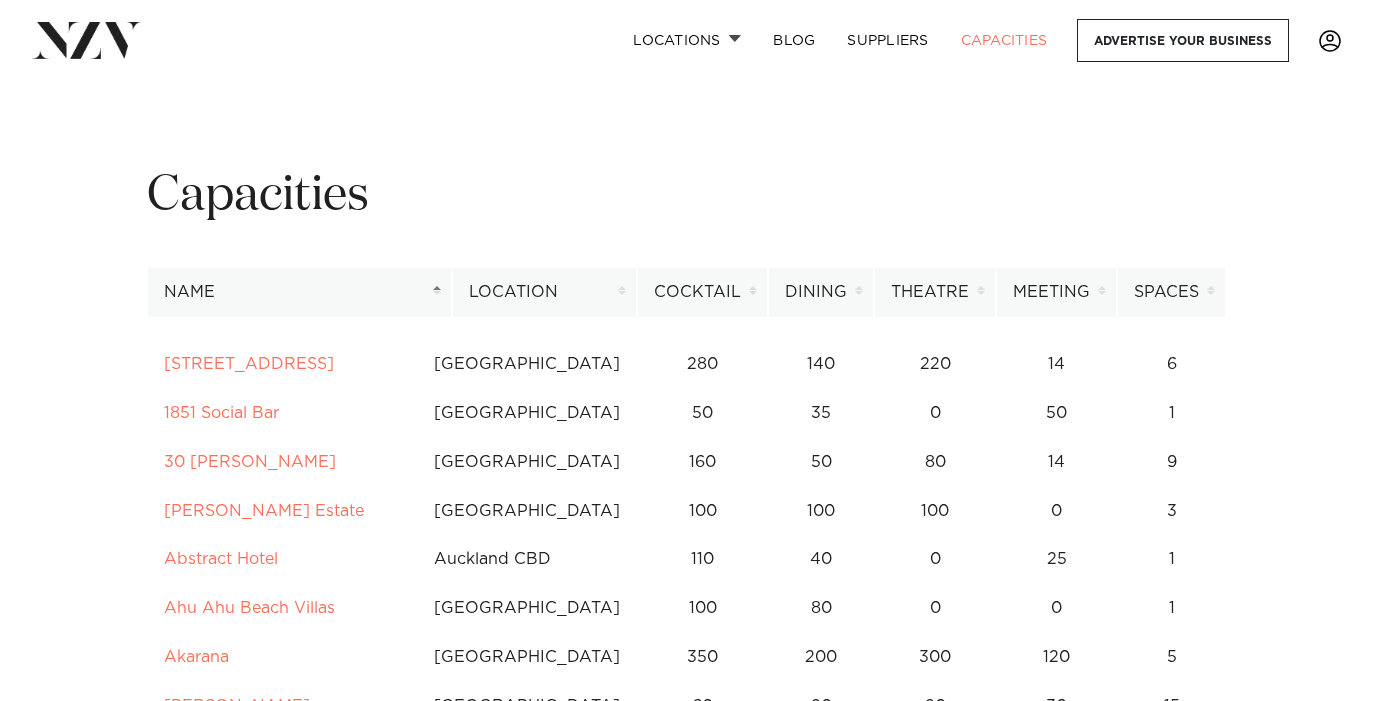 scroll, scrollTop: 0, scrollLeft: 0, axis: both 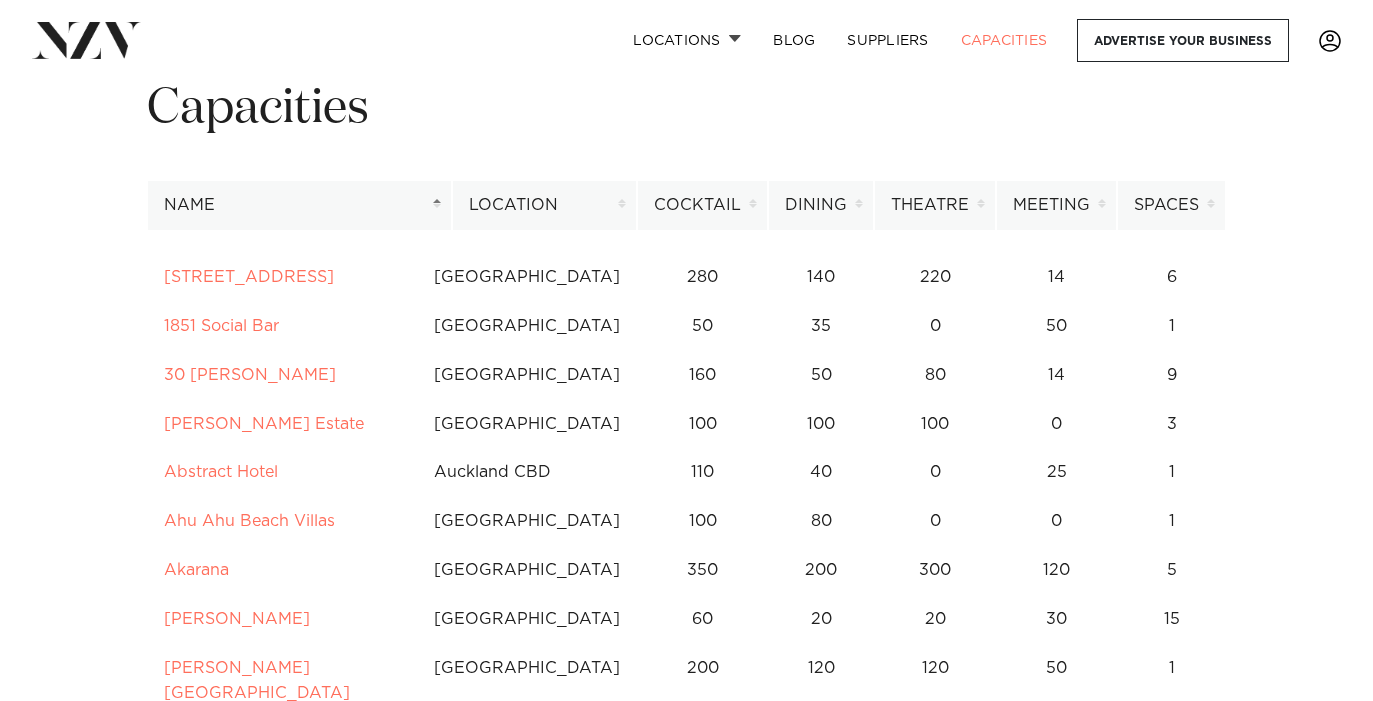 click on "Location" at bounding box center (544, 205) 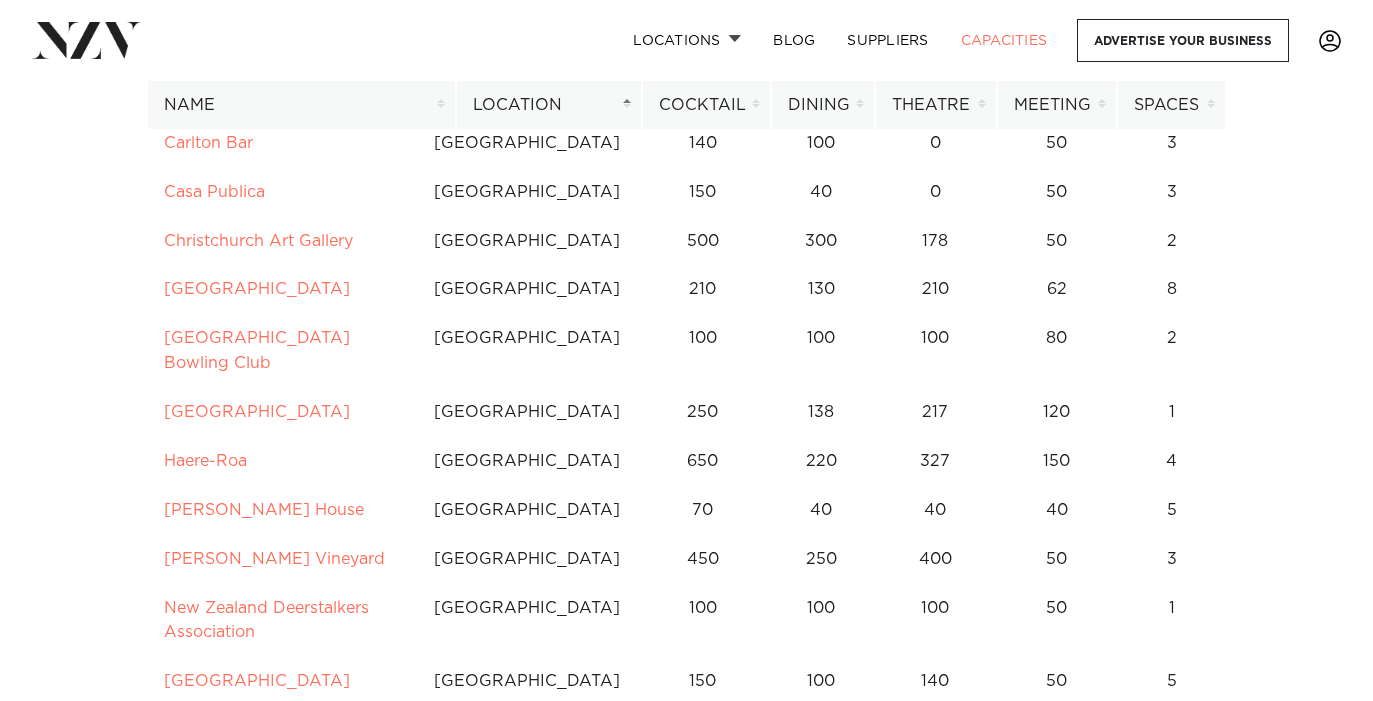 scroll, scrollTop: 7291, scrollLeft: 0, axis: vertical 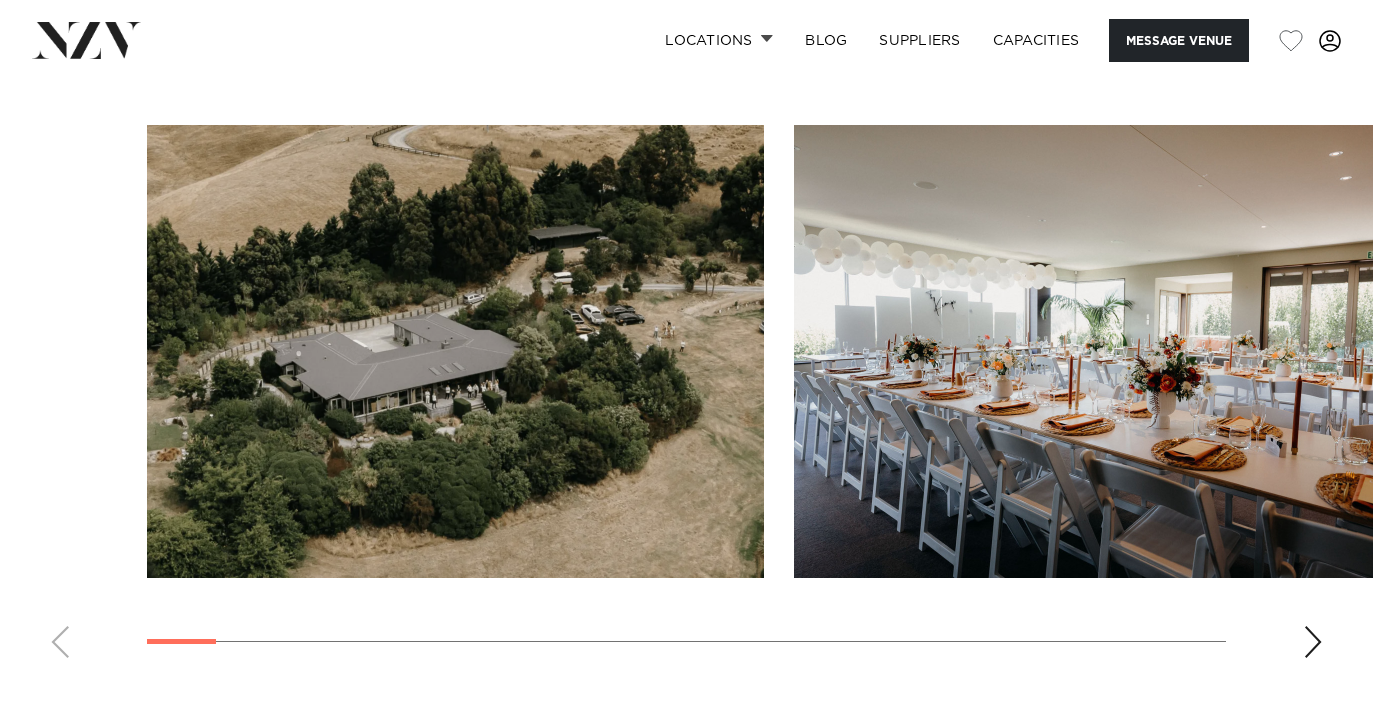 click at bounding box center [1313, 642] 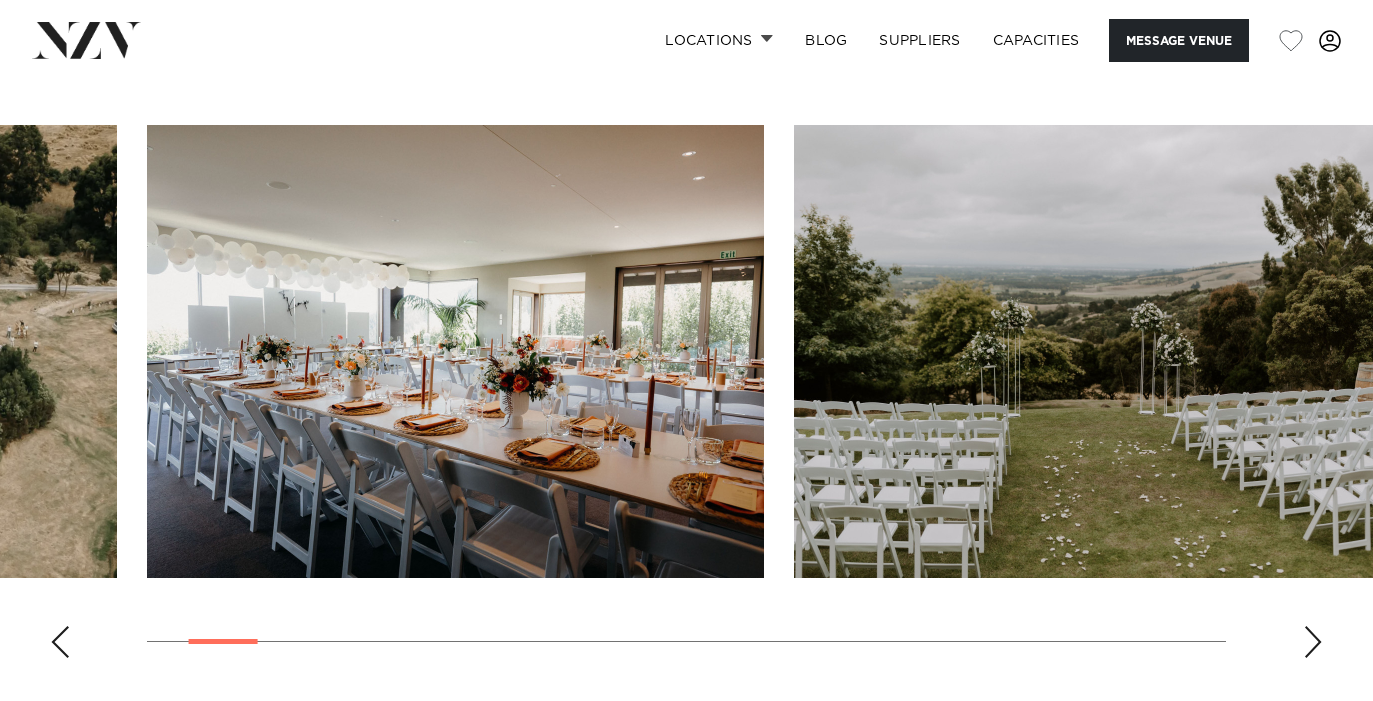 click at bounding box center [1313, 642] 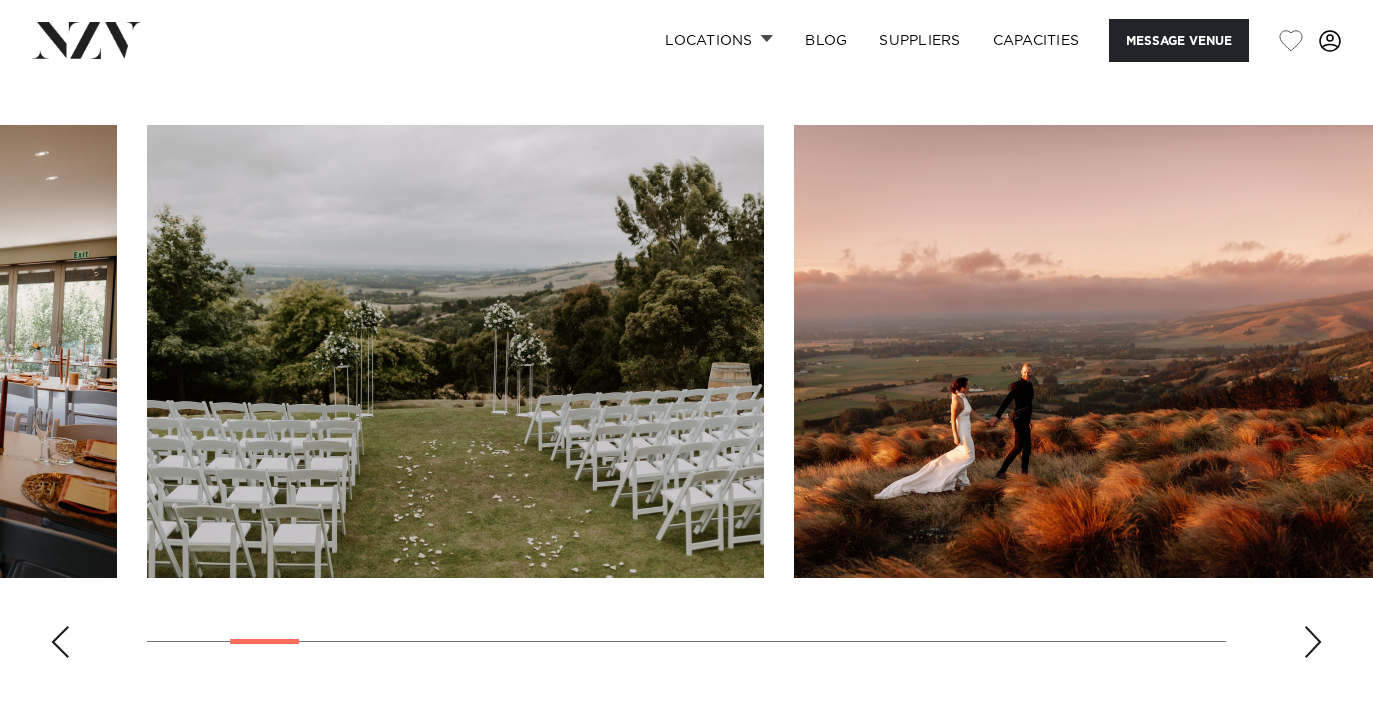 click at bounding box center [1313, 642] 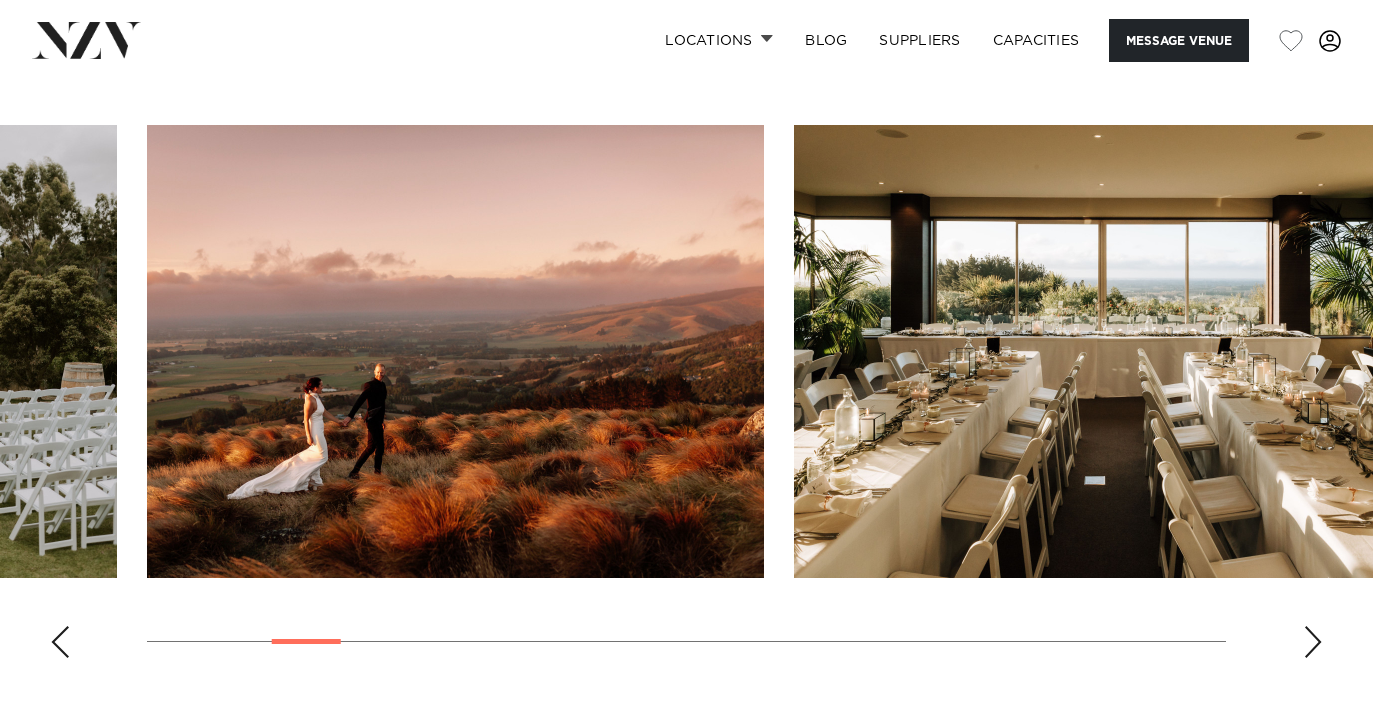 click at bounding box center [1313, 642] 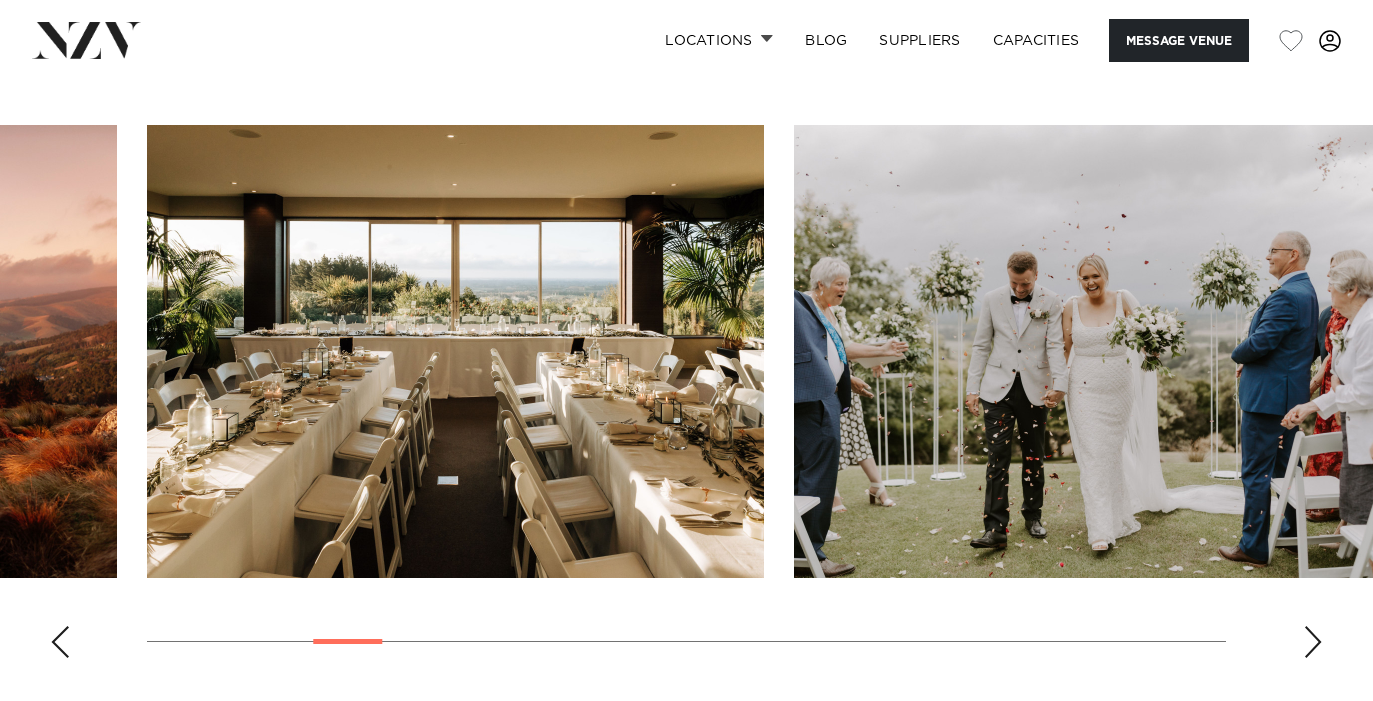 click at bounding box center (1313, 642) 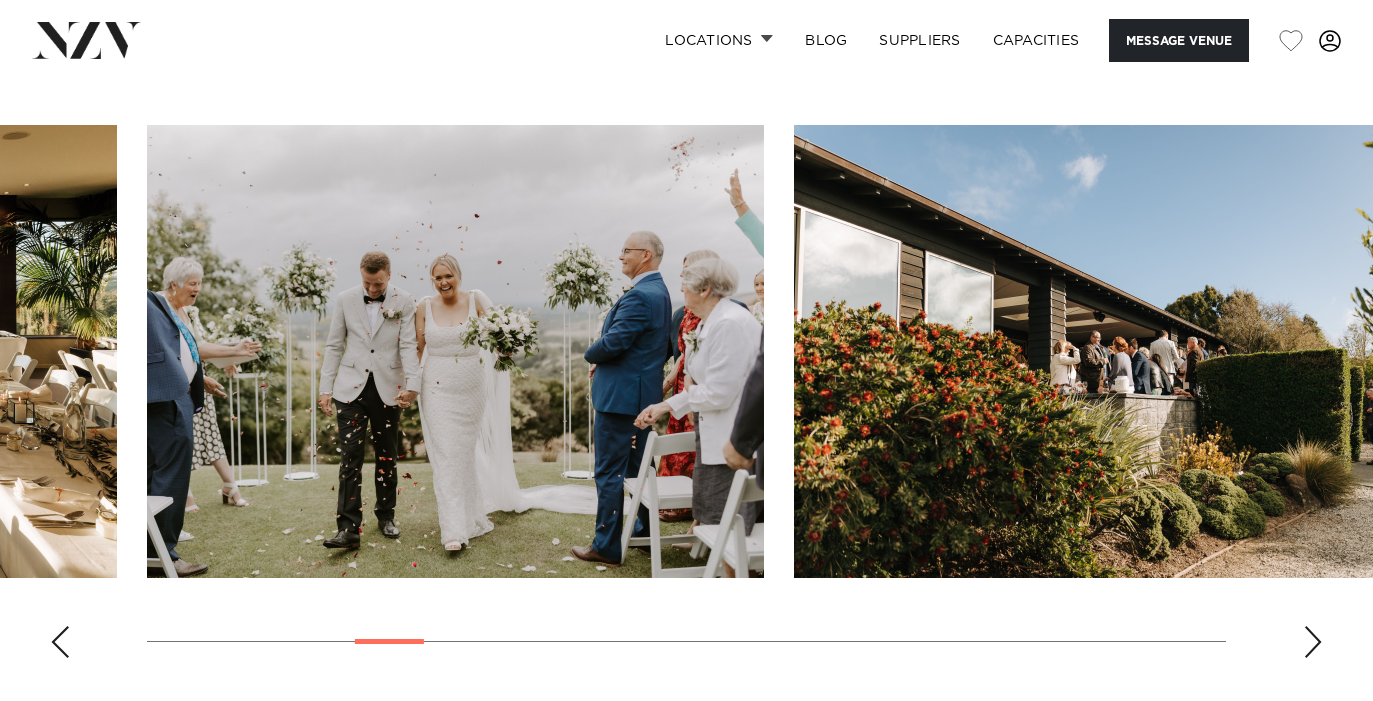 click at bounding box center [1313, 642] 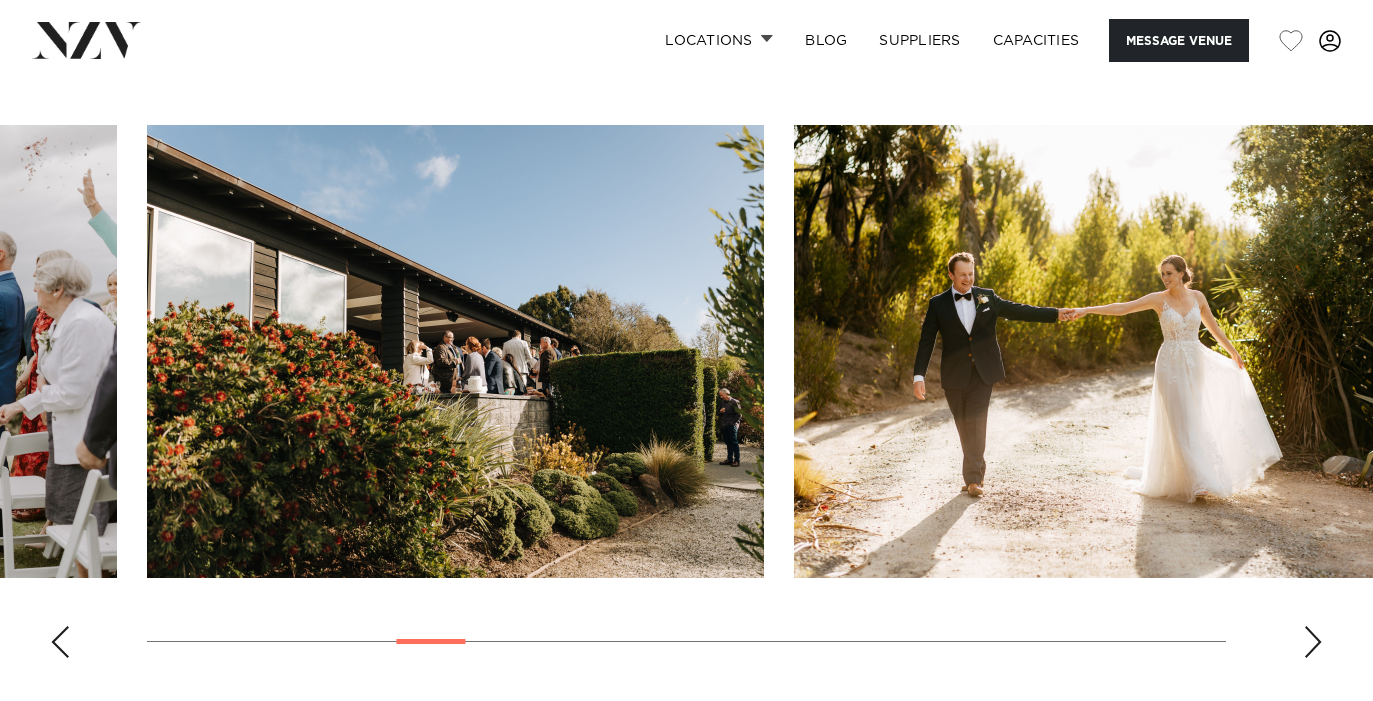 click at bounding box center (1313, 642) 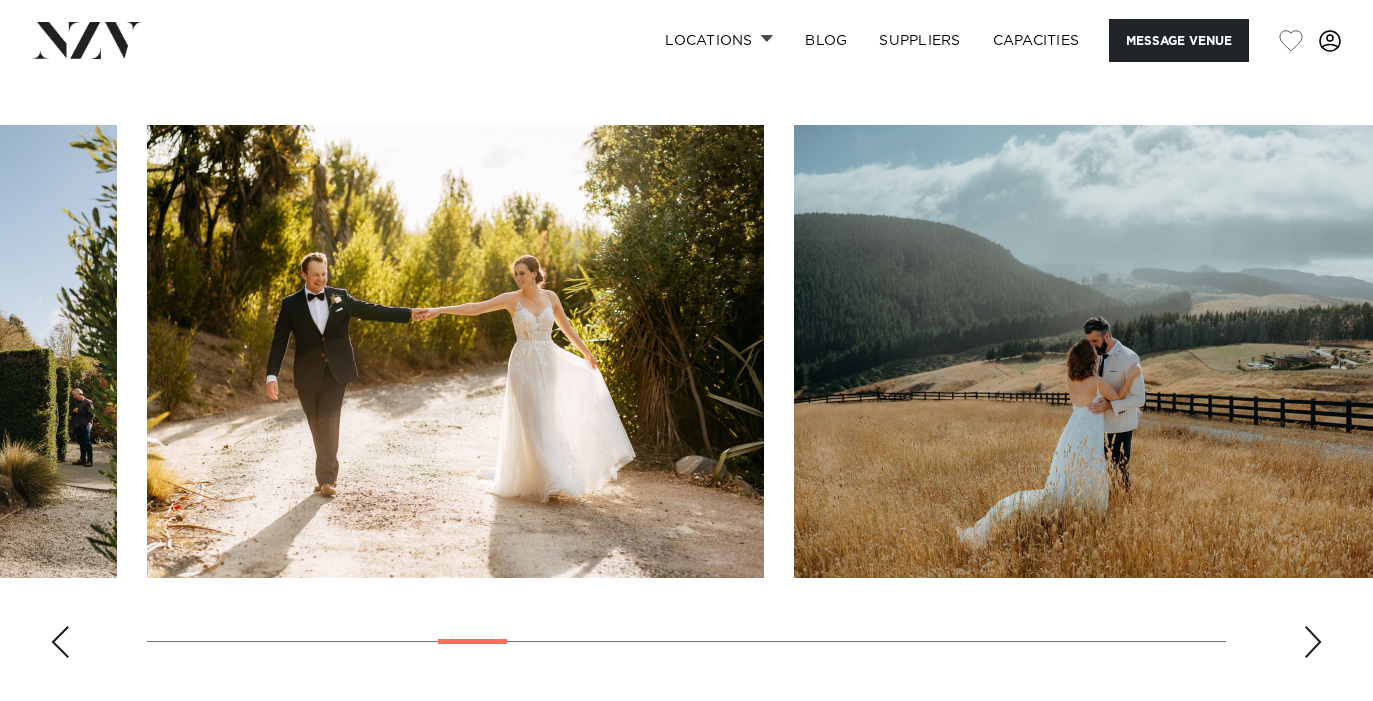 click at bounding box center [1313, 642] 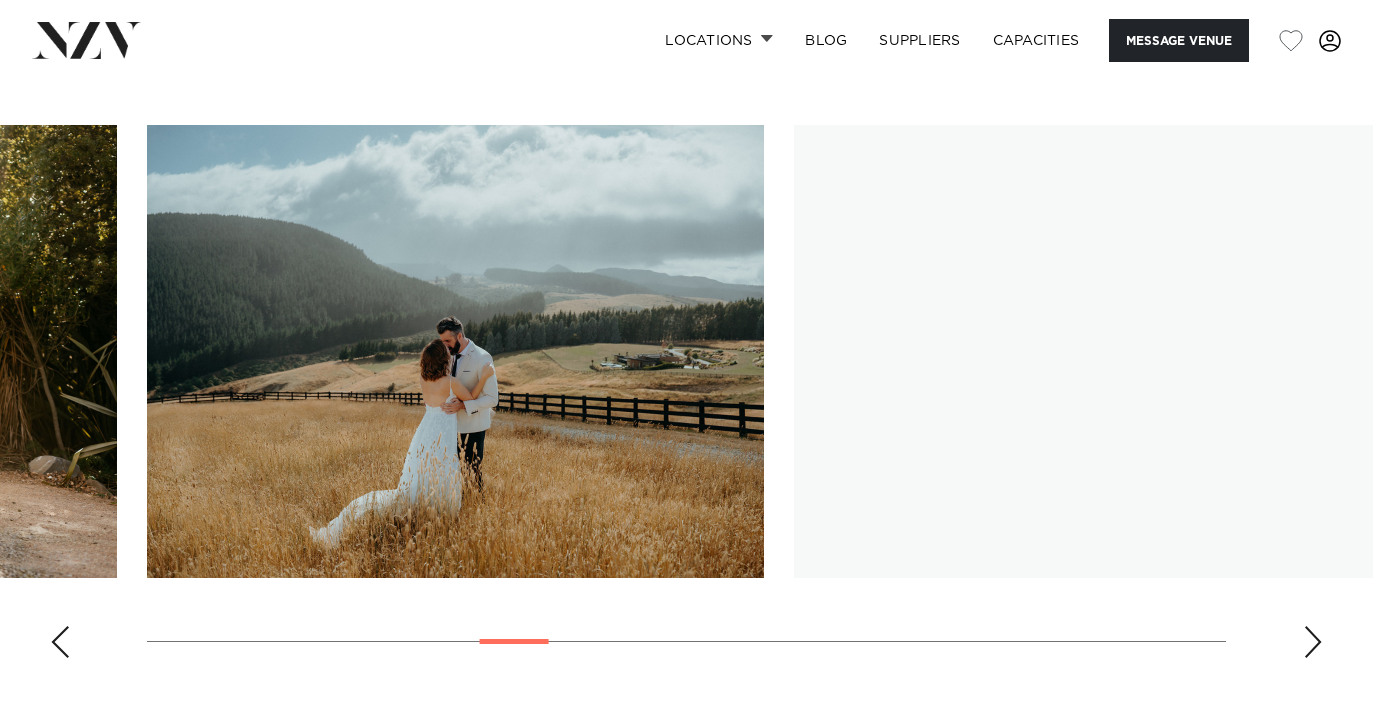 click at bounding box center [1313, 642] 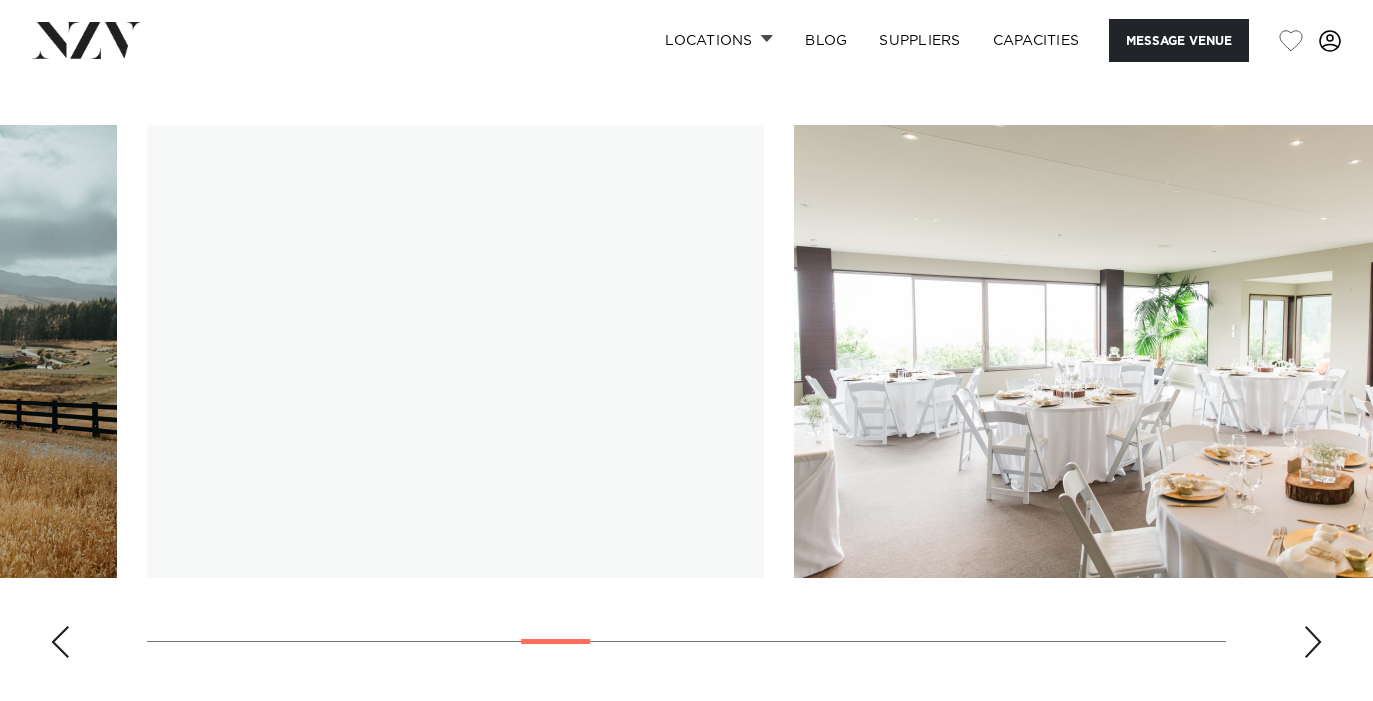 click at bounding box center (1313, 642) 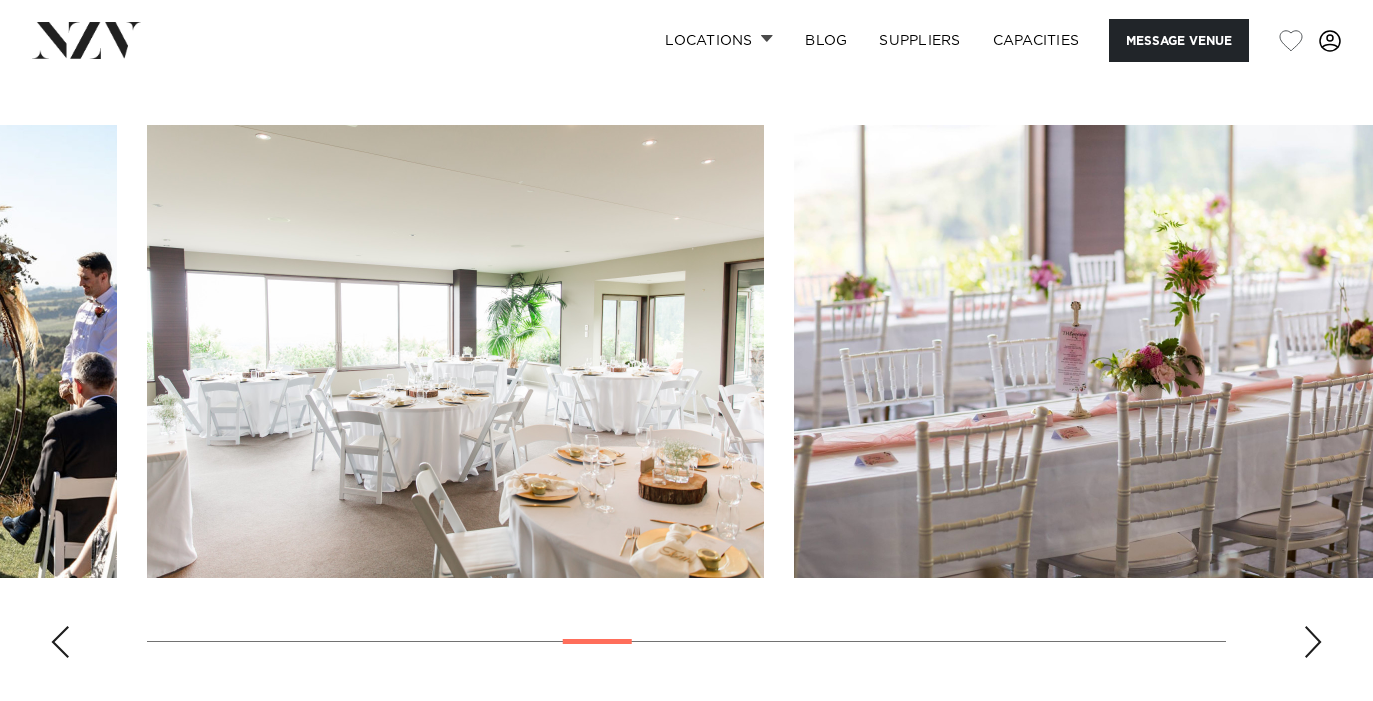 click at bounding box center (1313, 642) 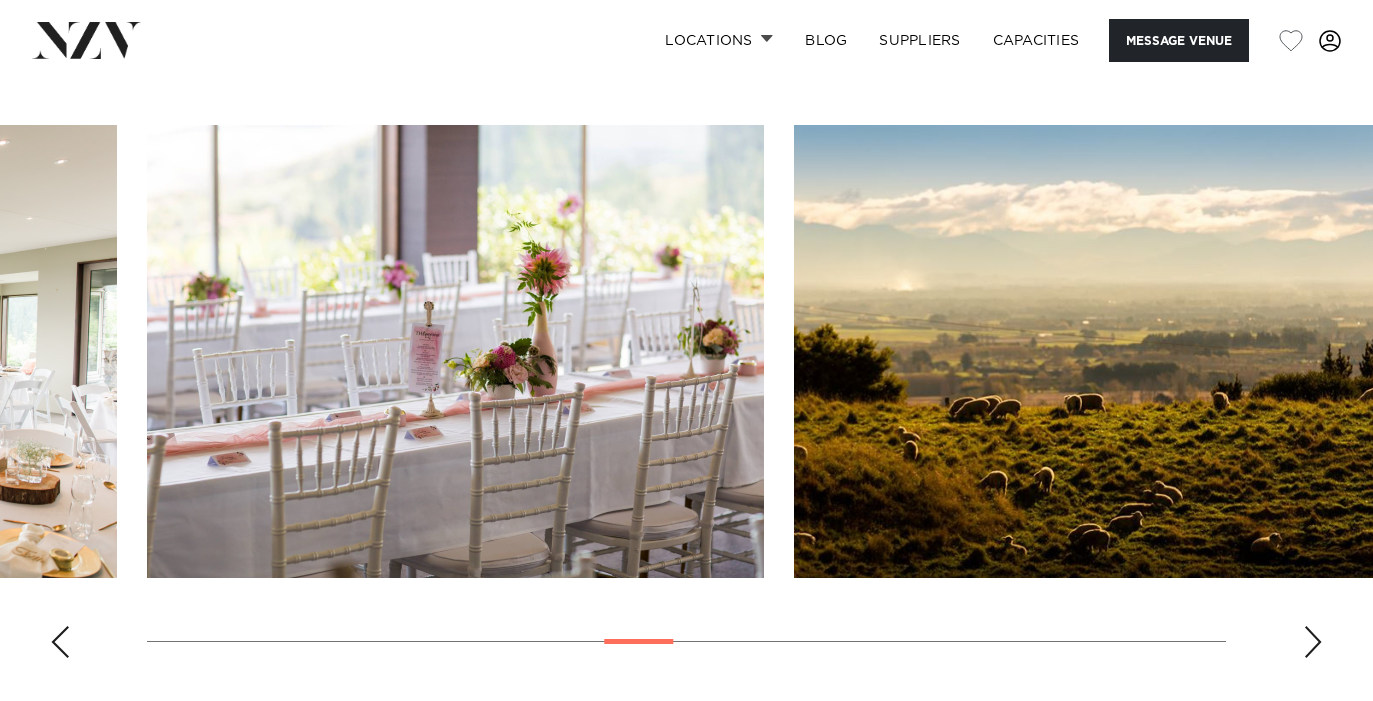 click at bounding box center [1313, 642] 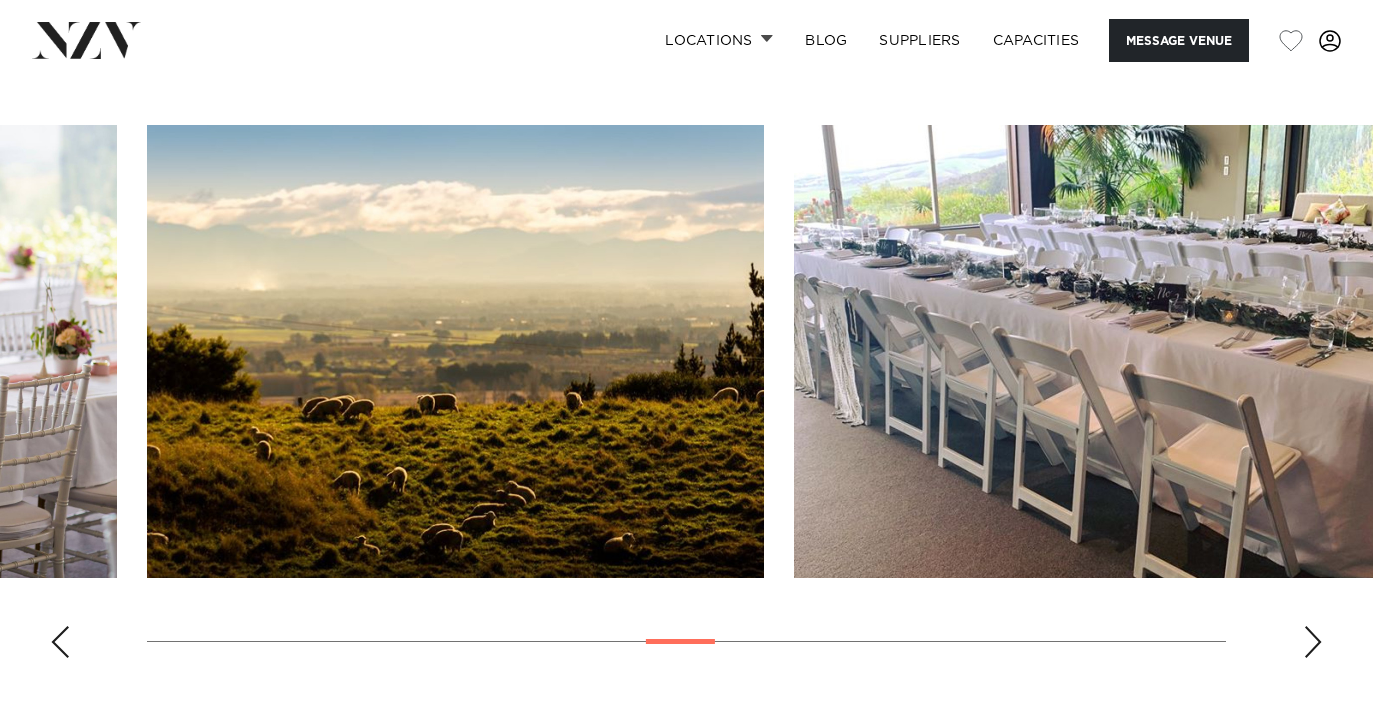 click at bounding box center (1313, 642) 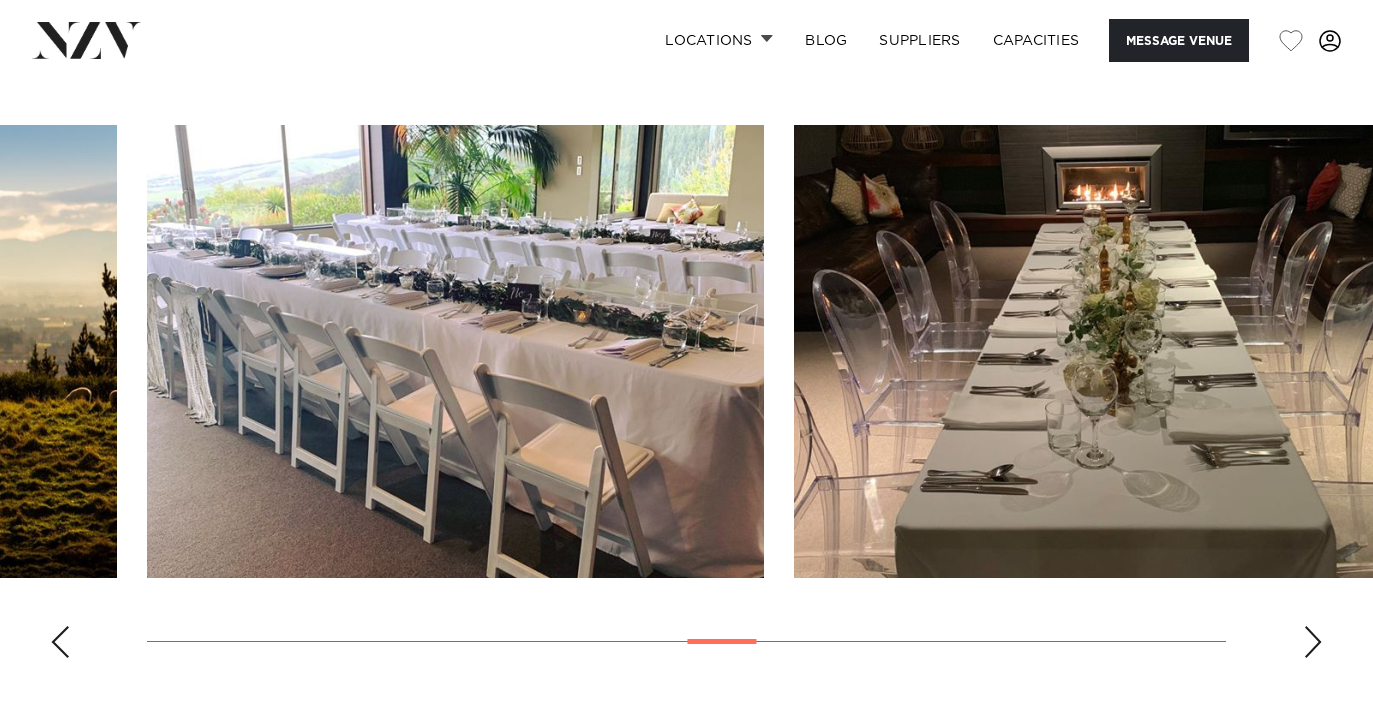 click at bounding box center (1313, 642) 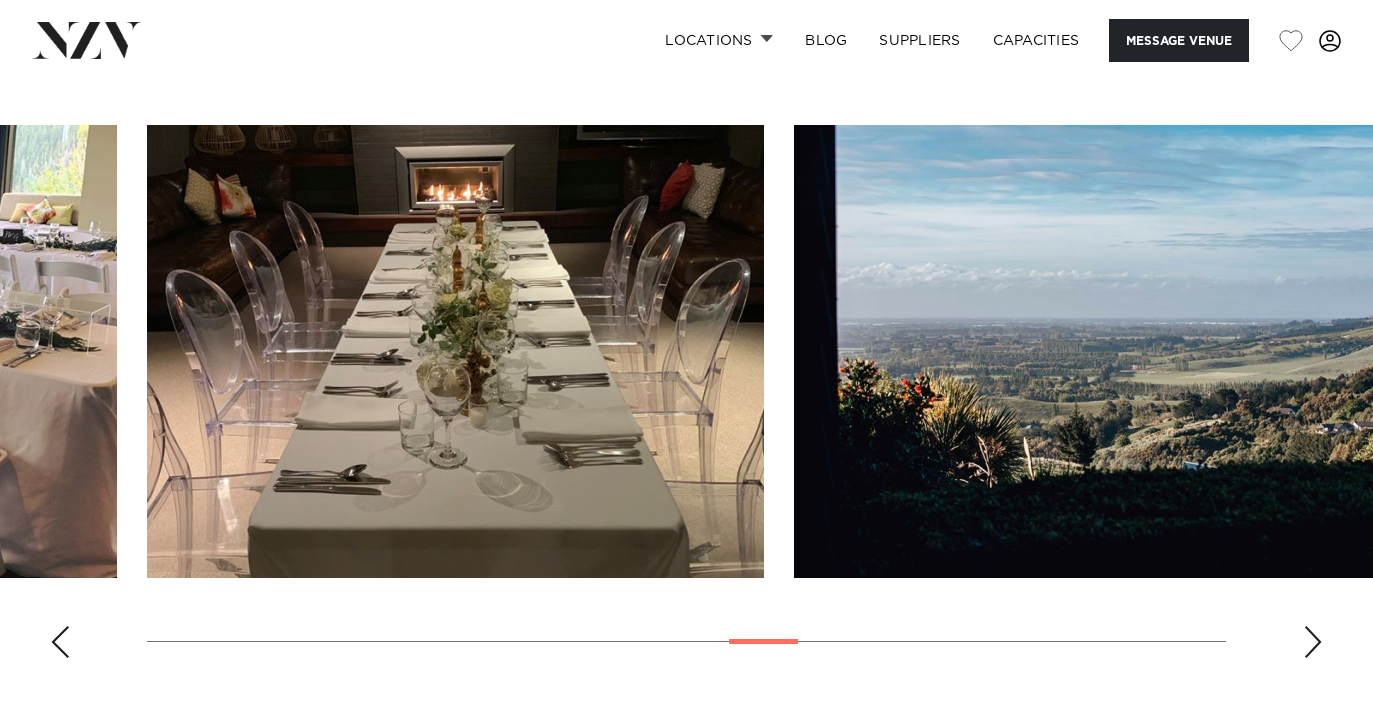 click at bounding box center (1313, 642) 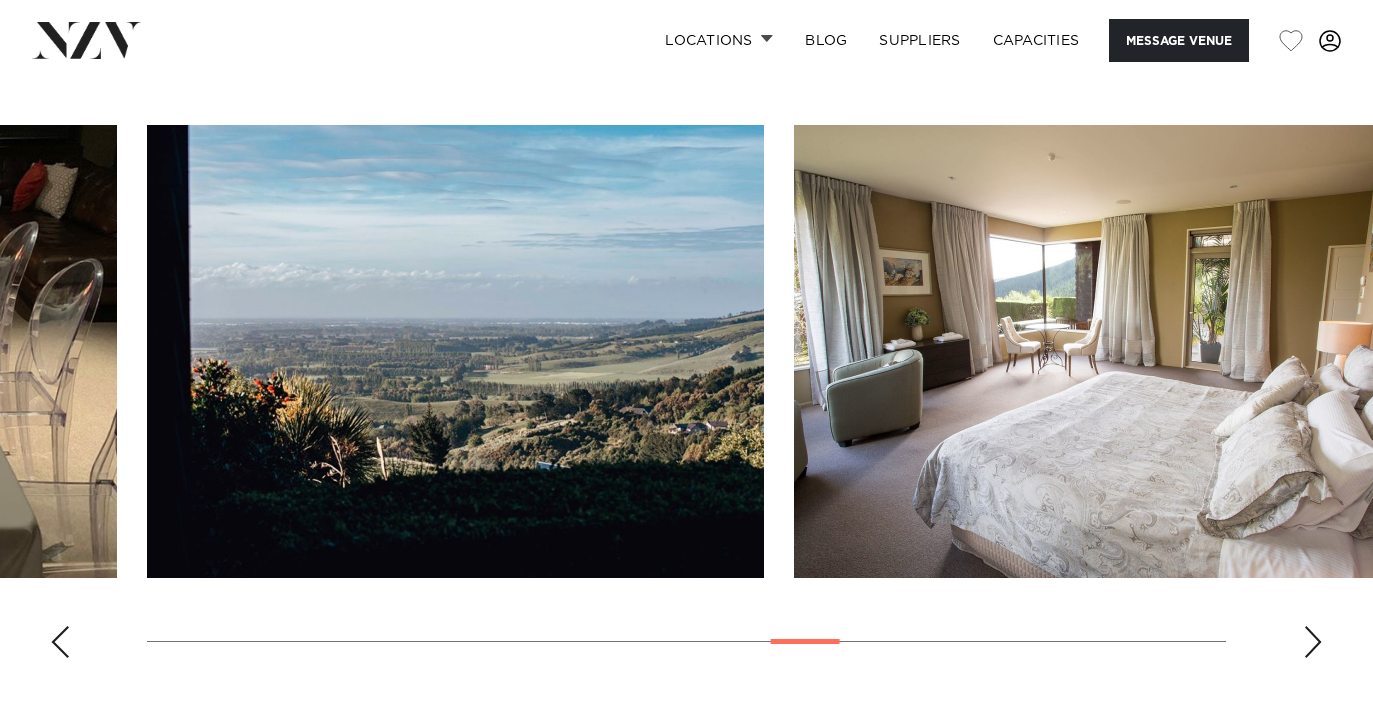 click at bounding box center (1313, 642) 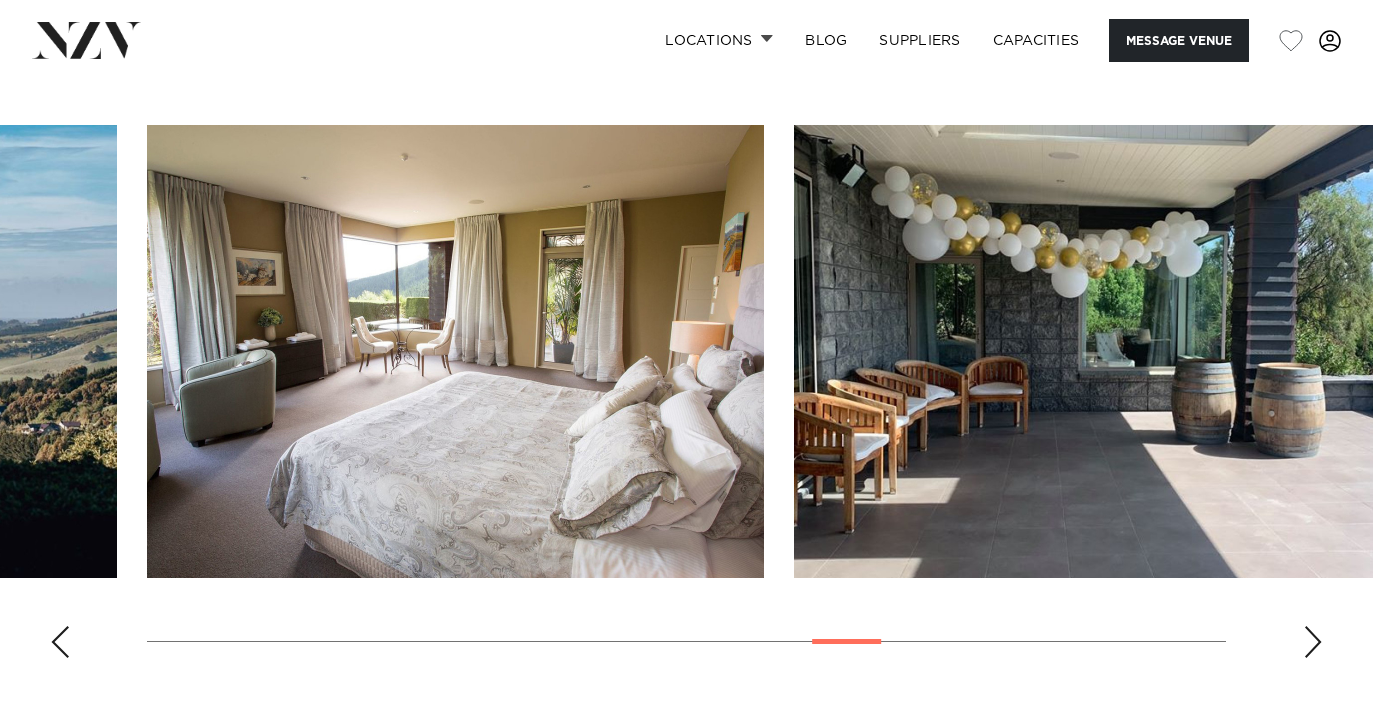 click at bounding box center (1313, 642) 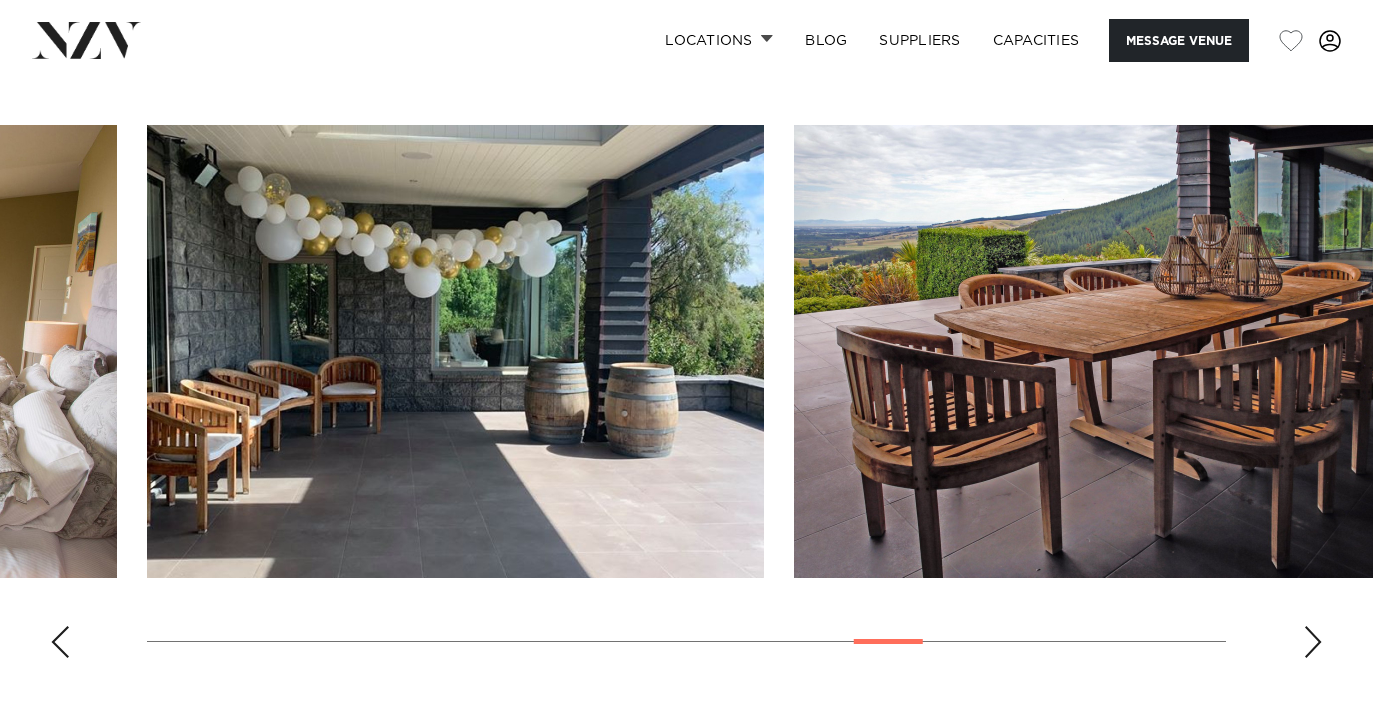 click at bounding box center (1313, 642) 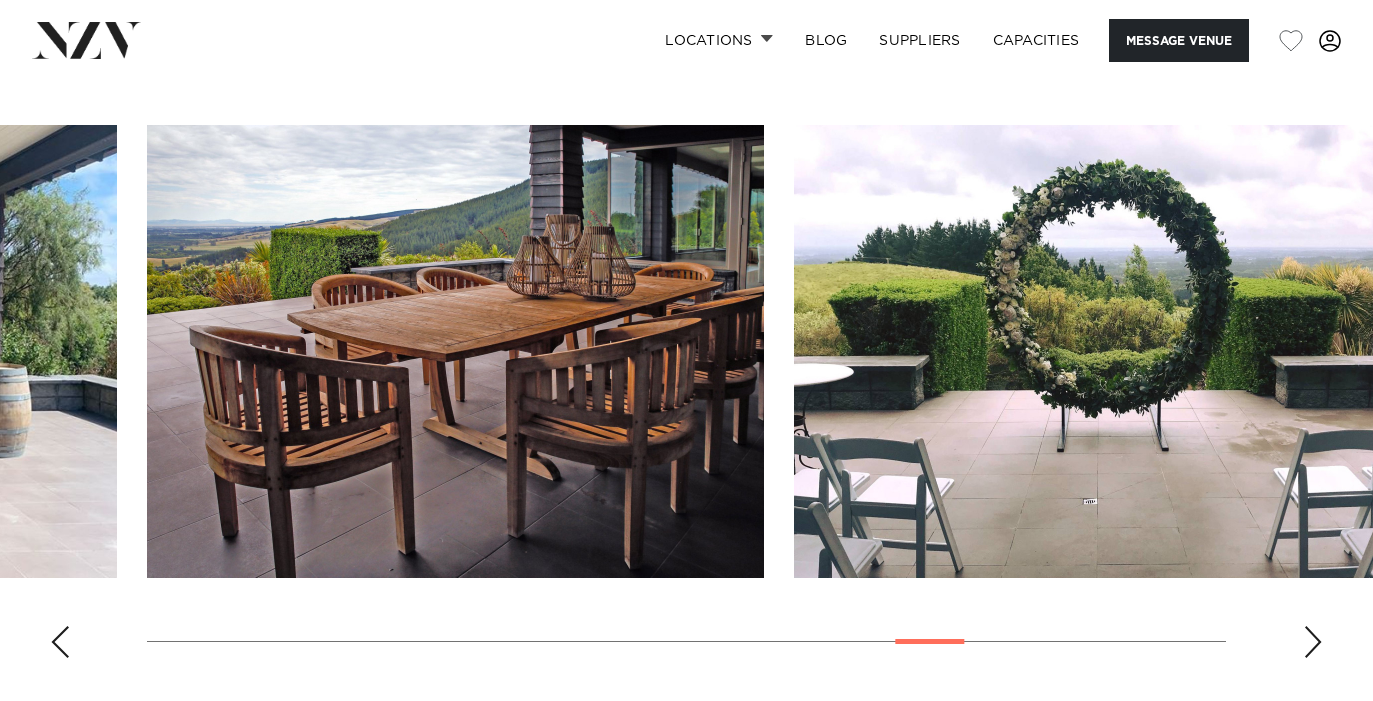 click at bounding box center (1313, 642) 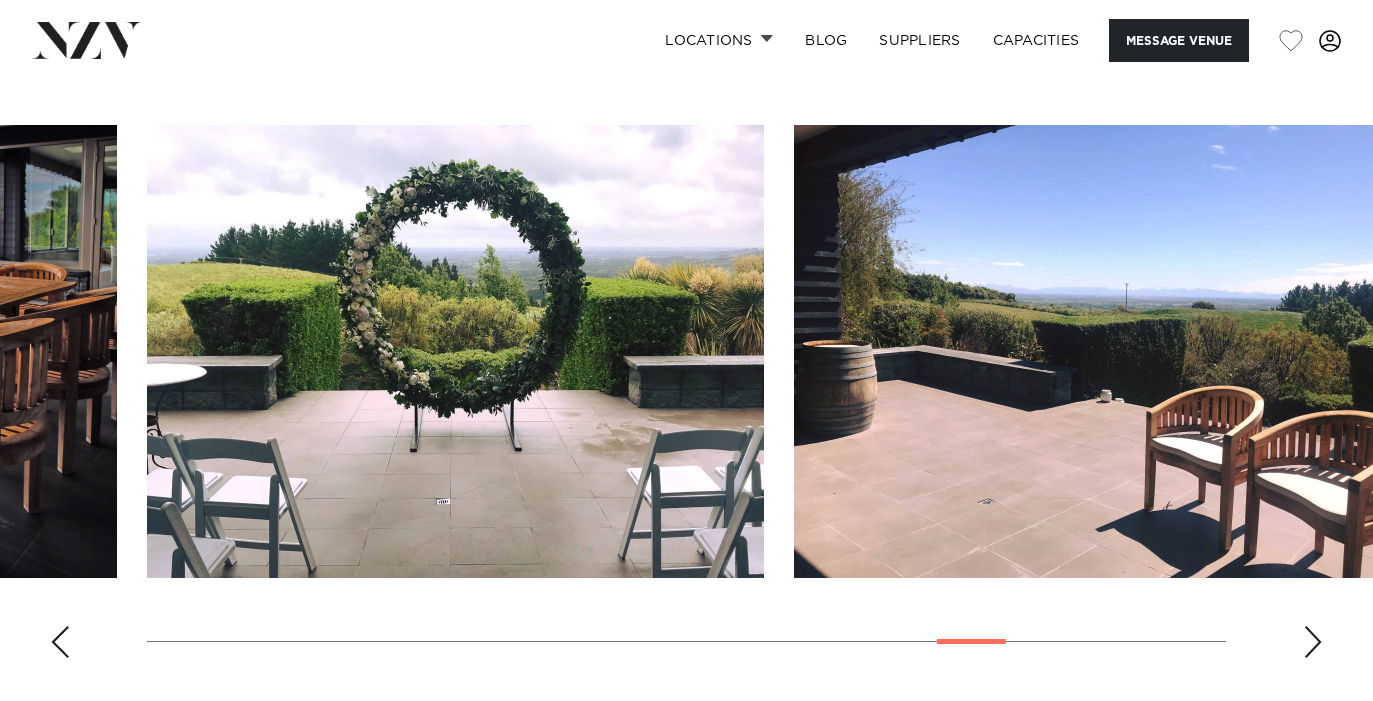 click at bounding box center [1313, 642] 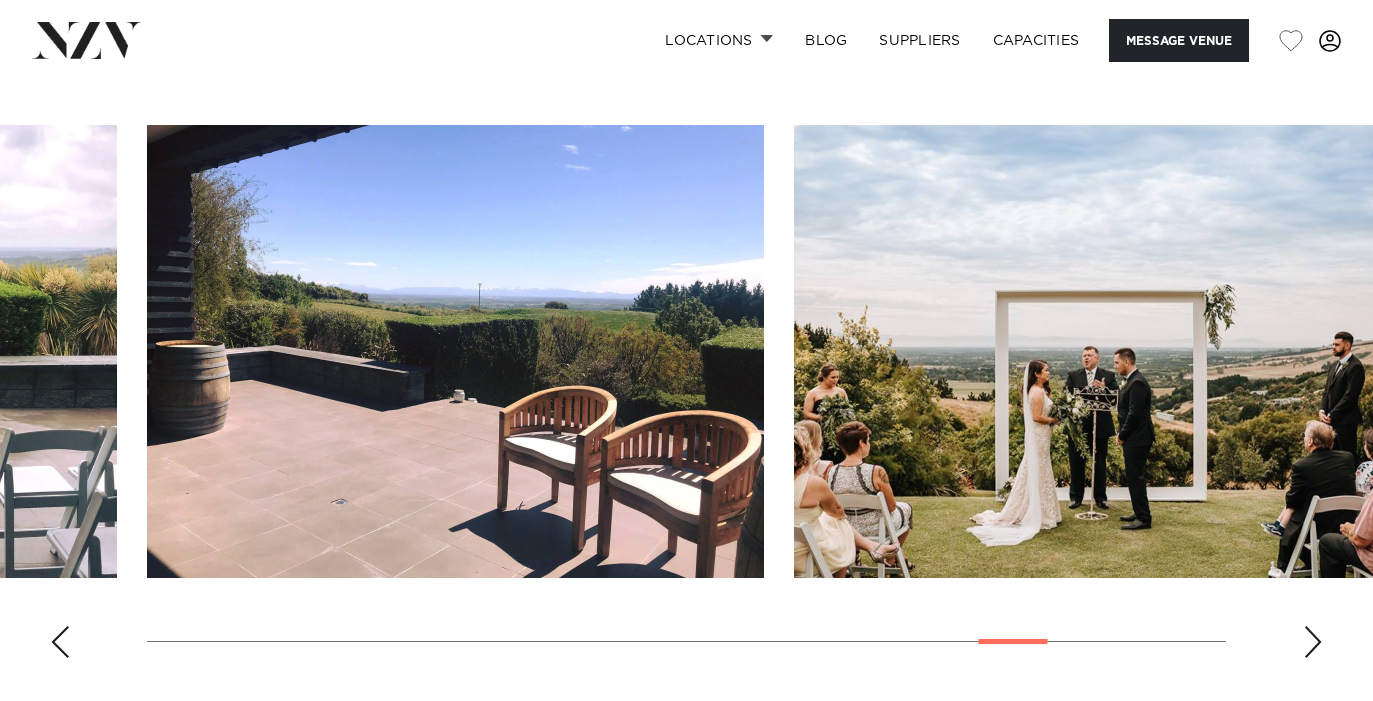 click at bounding box center (1313, 642) 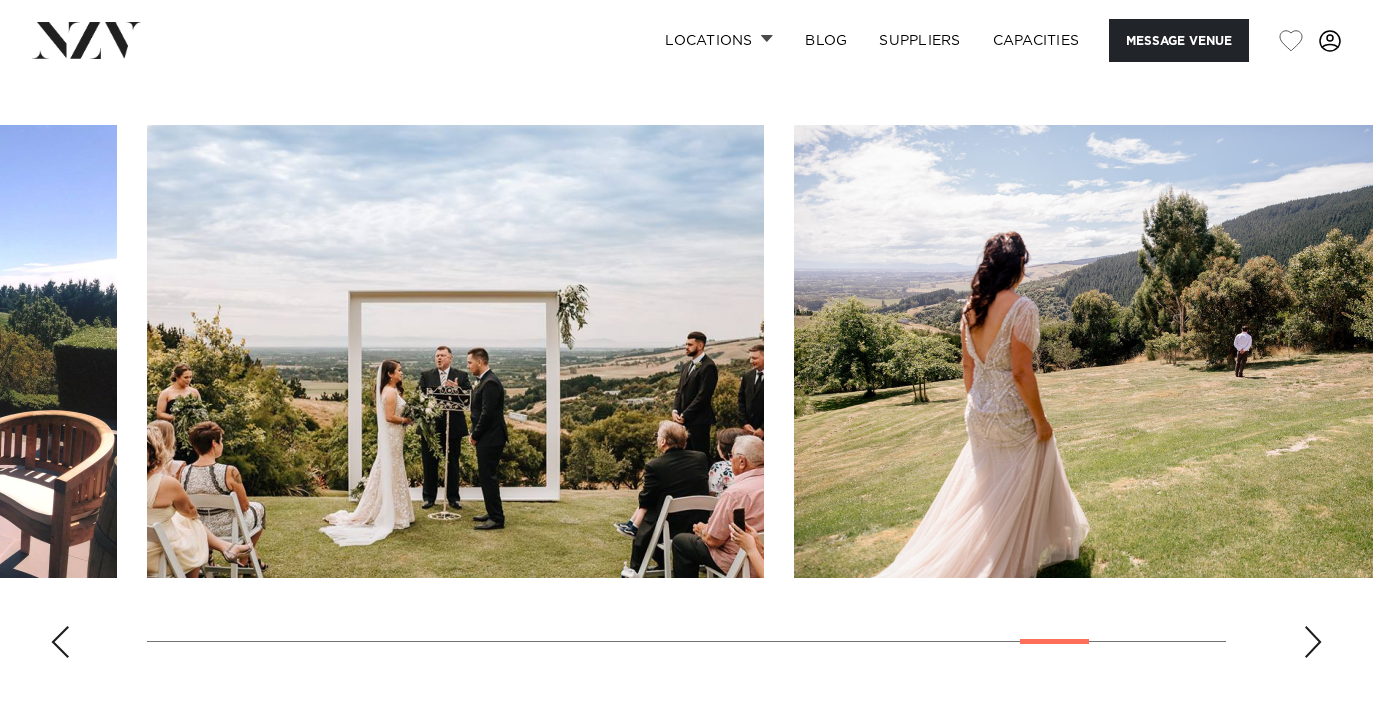 click at bounding box center [1313, 642] 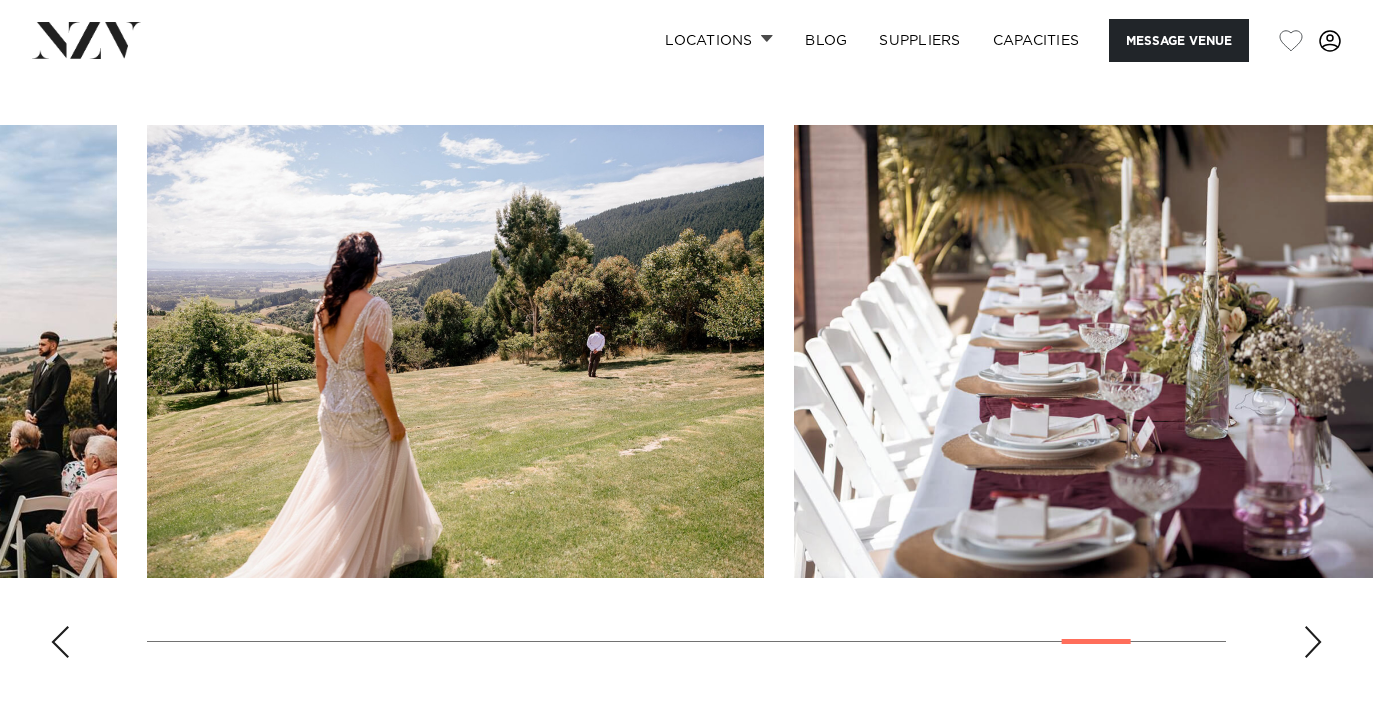 click at bounding box center [1313, 642] 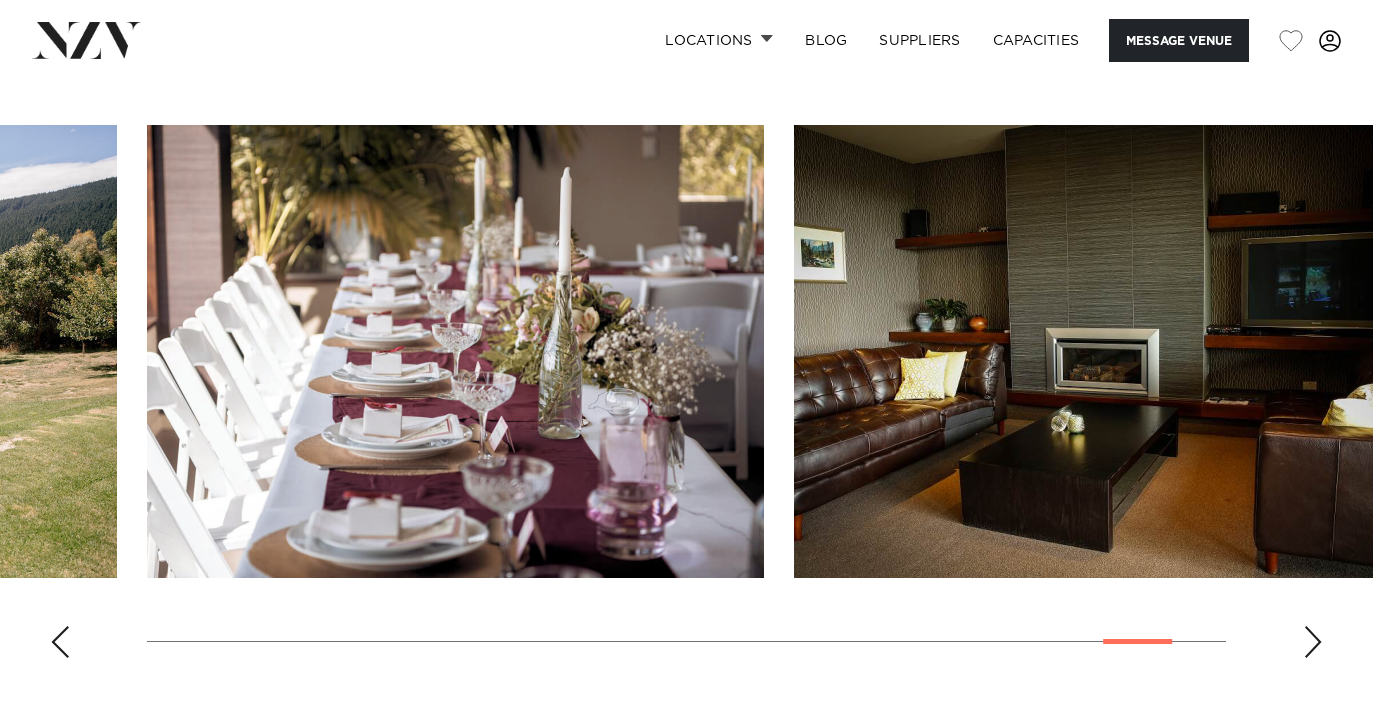 click at bounding box center (1313, 642) 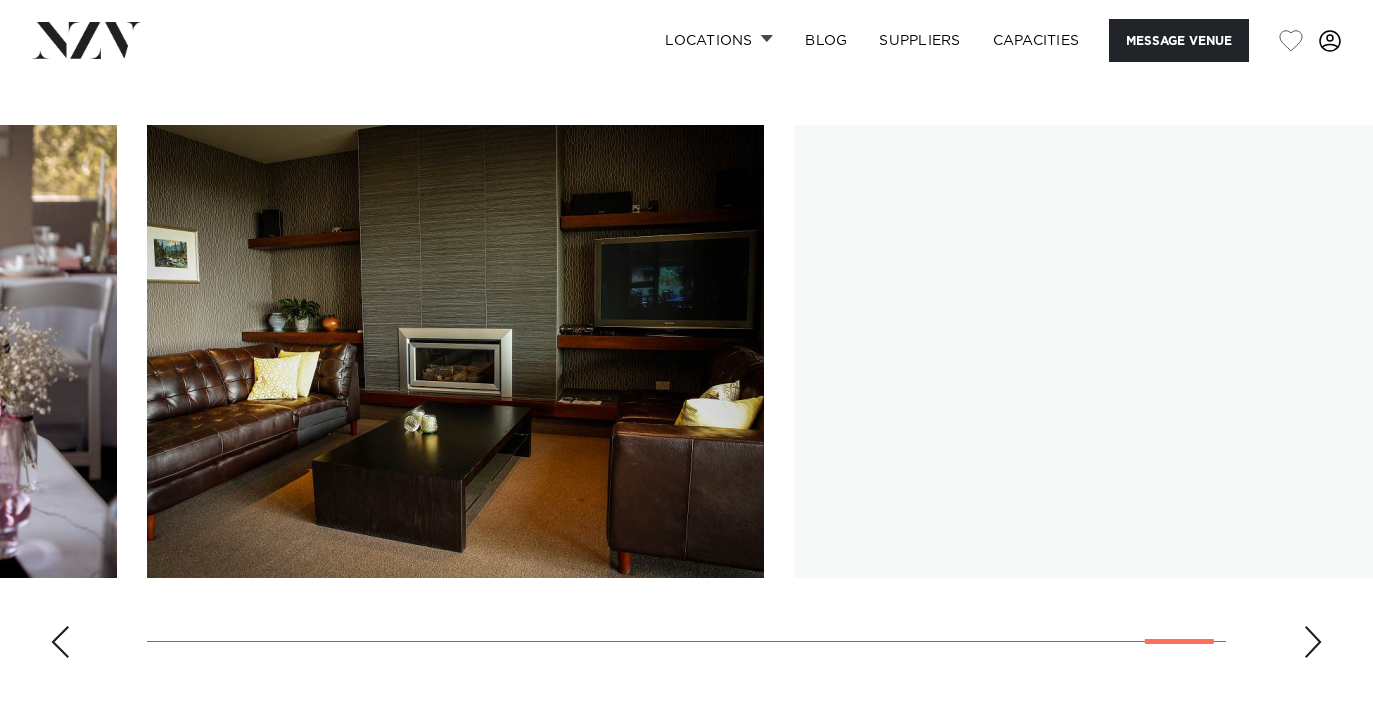 click at bounding box center (1313, 642) 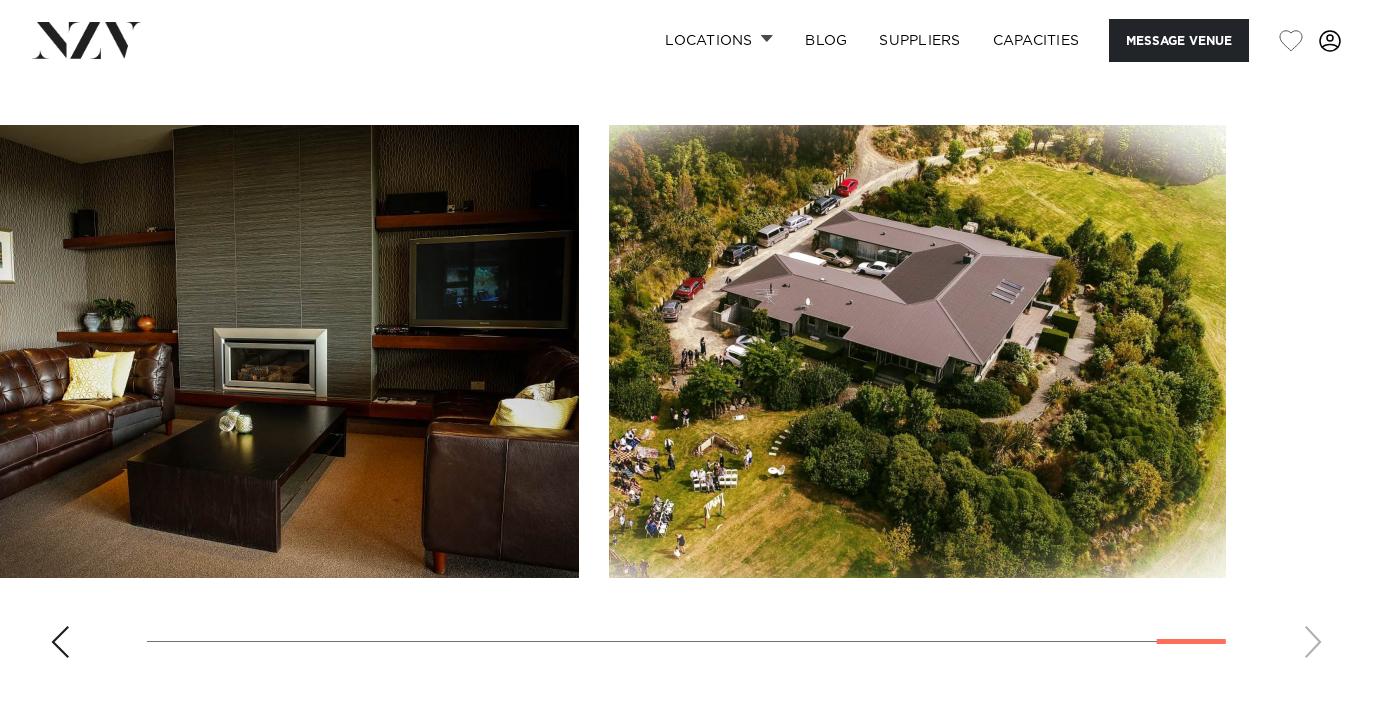 click at bounding box center [686, 399] 